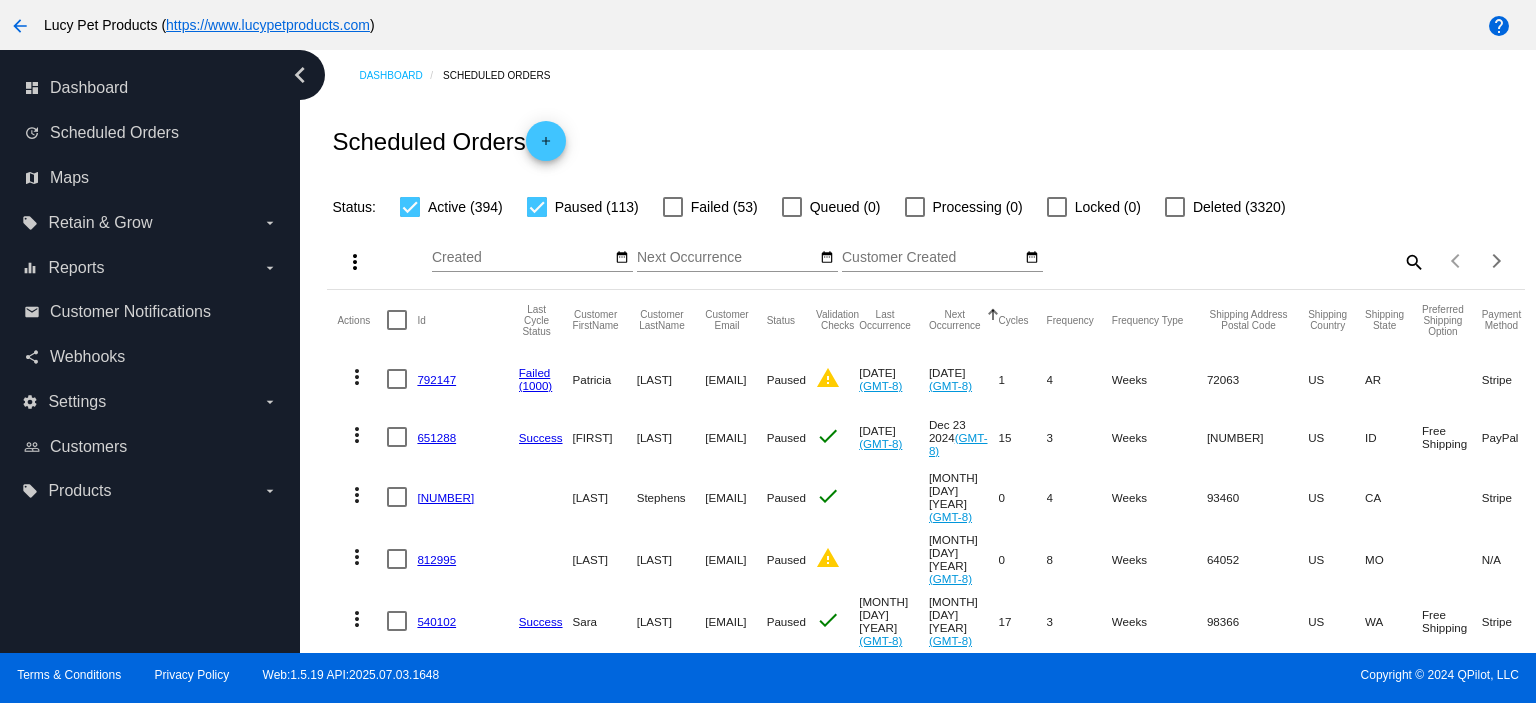 scroll, scrollTop: 0, scrollLeft: 0, axis: both 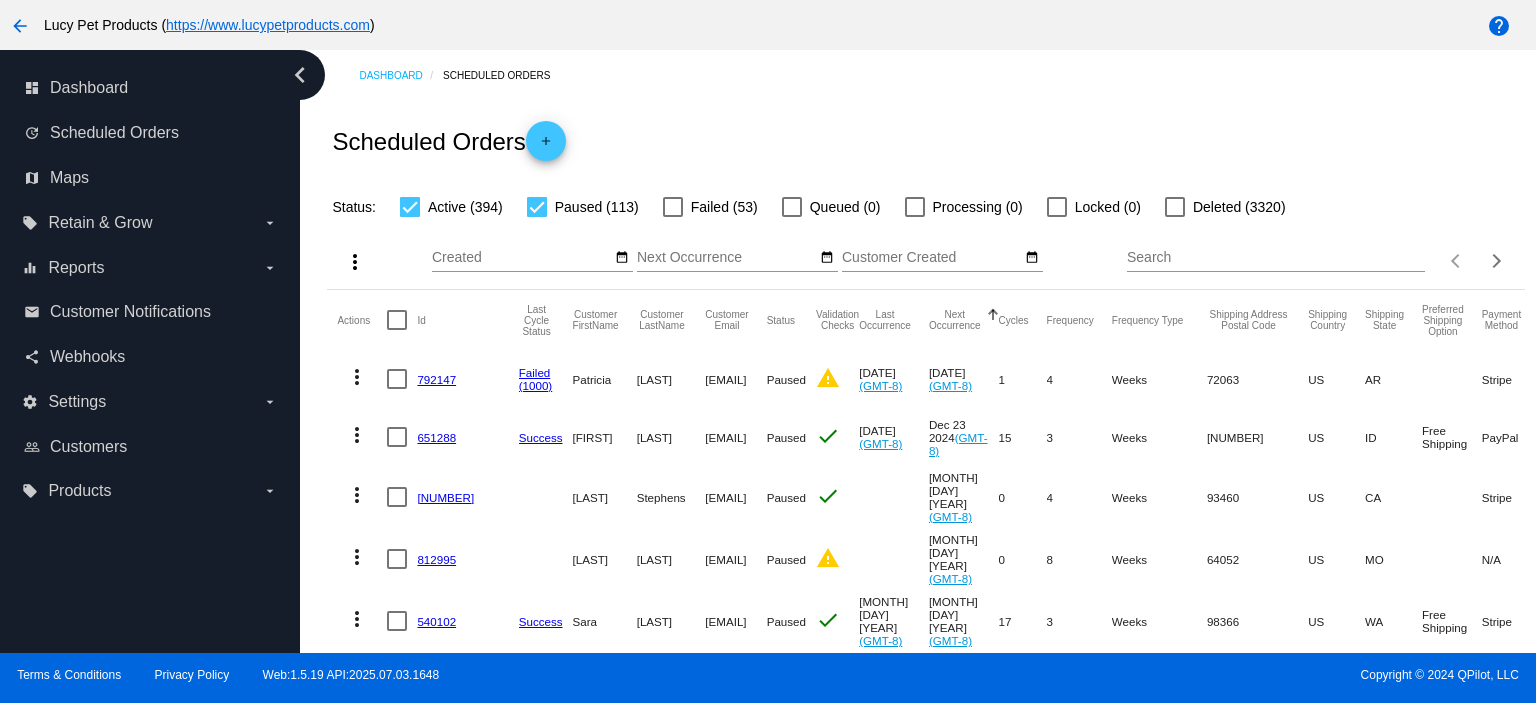 click on "Search" at bounding box center [1276, 258] 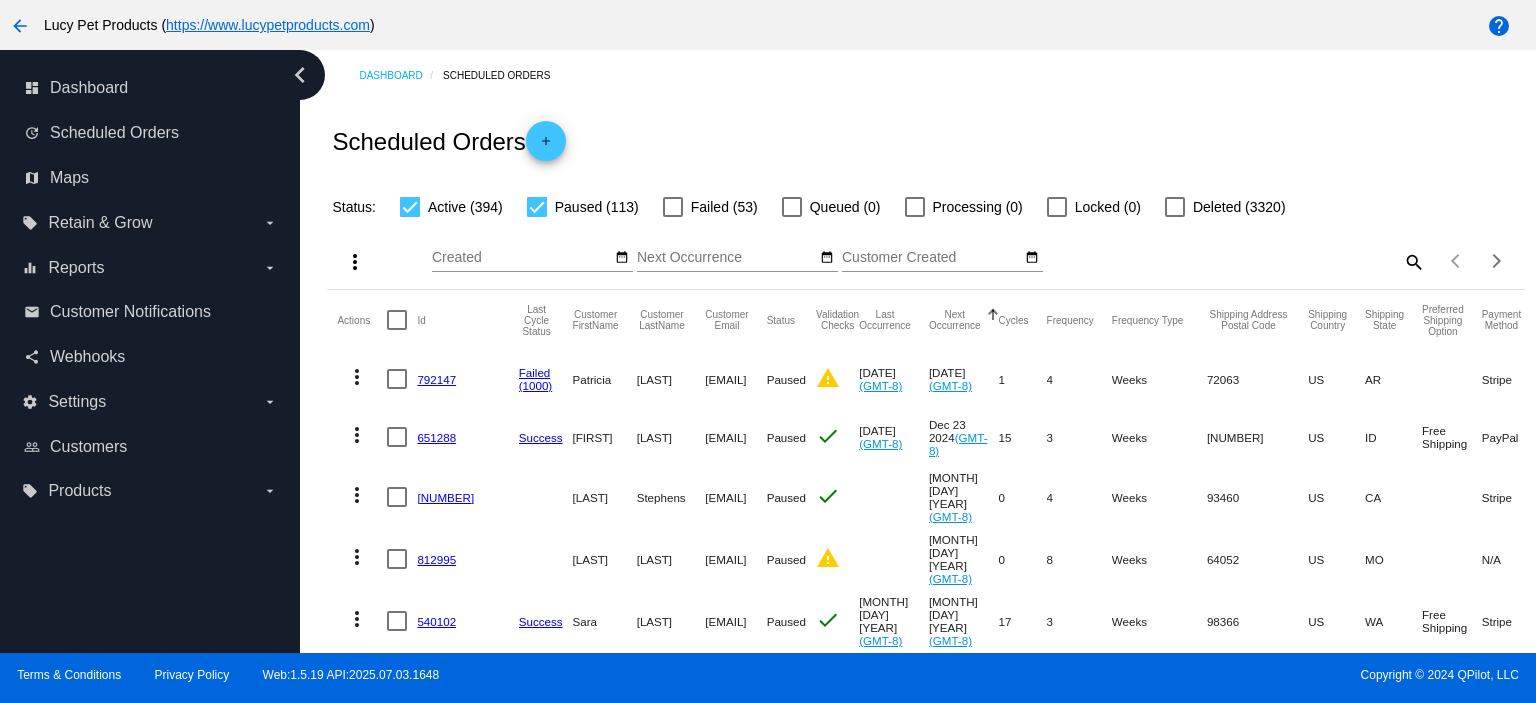 click on "search" at bounding box center [1413, 261] 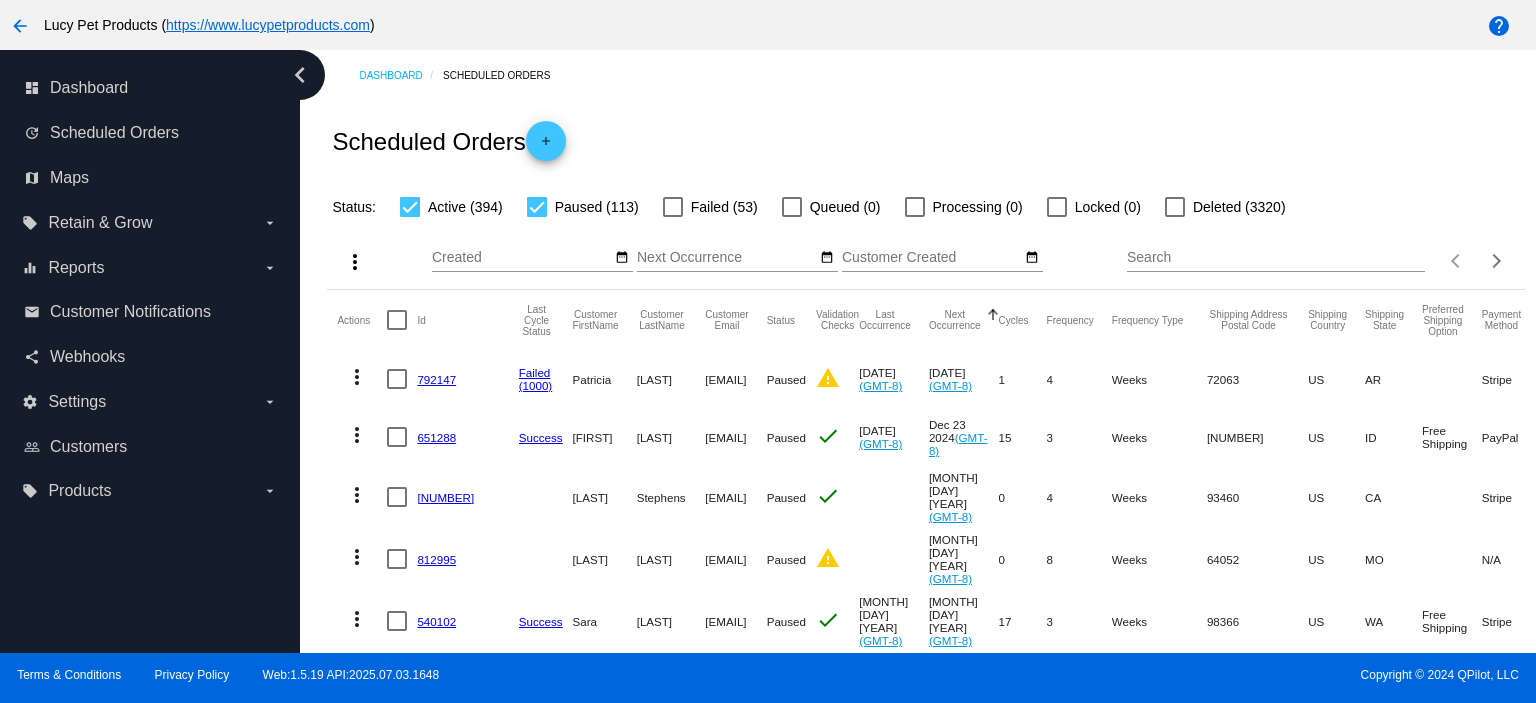 click on "Search" at bounding box center (1276, 258) 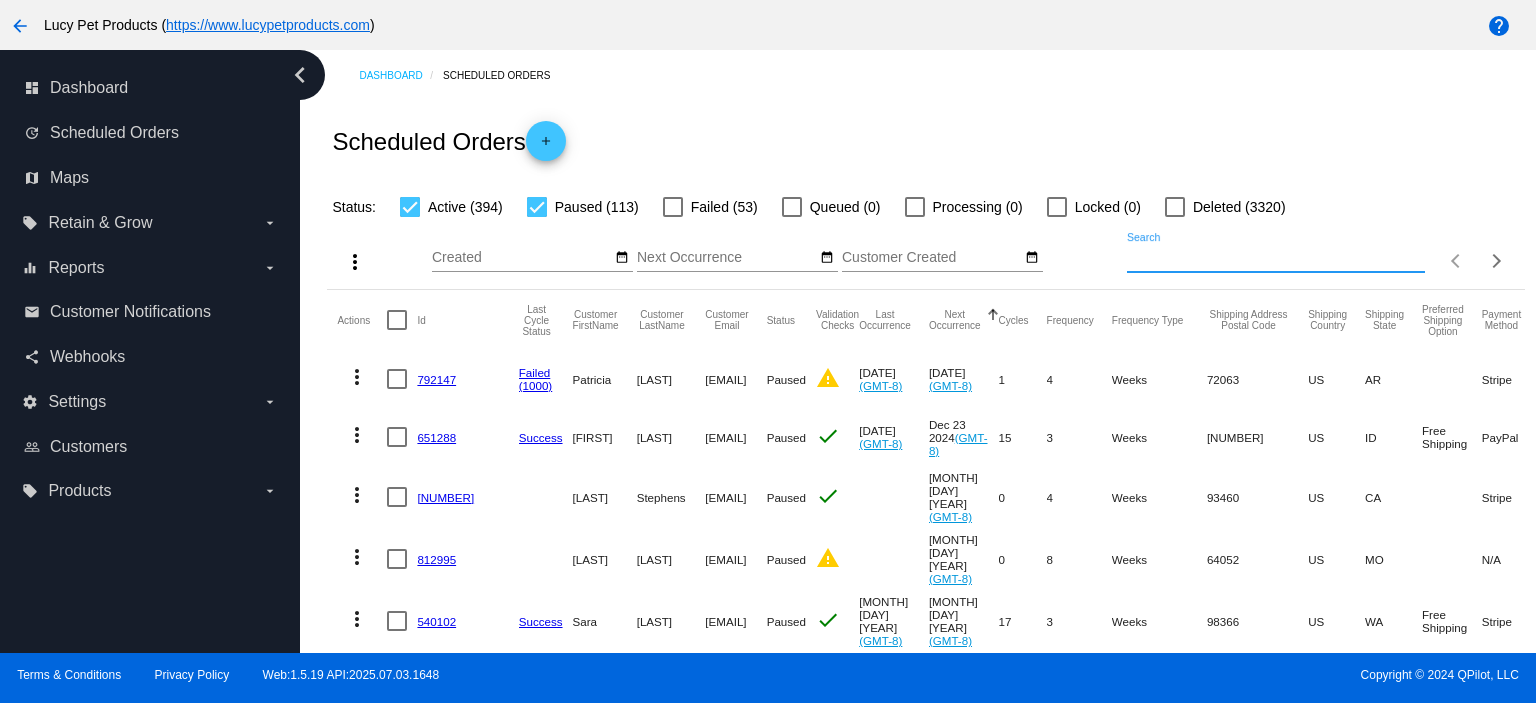 paste on "[EMAIL]" 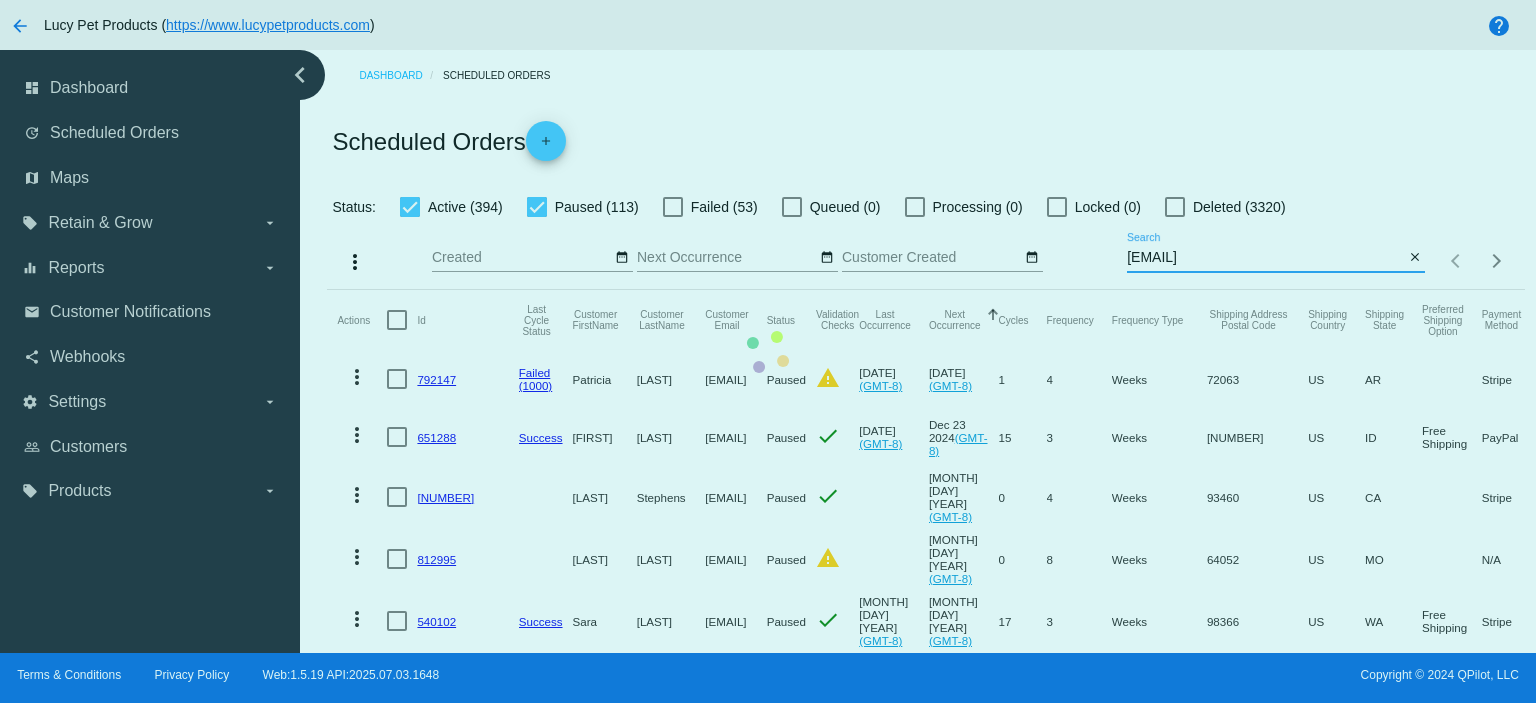 type on "[EMAIL]" 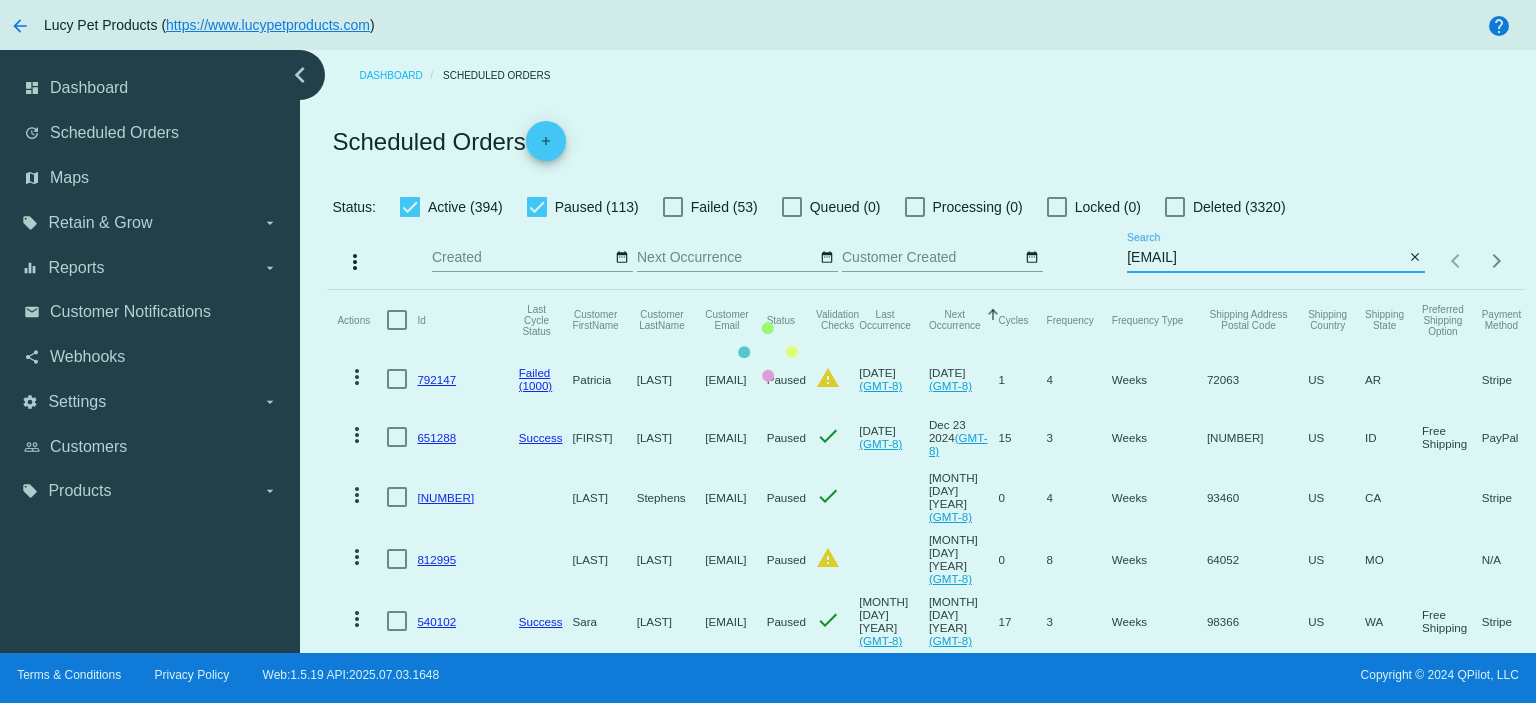 click on "Actions
Id   Last Cycle Status   Customer FirstName   Customer LastName   Customer Email   Status   Validation Checks   Last Occurrence   Next Occurrence   Sorted by NextOccurrenceUtc ascending  Cycles   Frequency   Frequency Type   Shipping Address Postal Code
Shipping Country
Shipping State
Preferred Shipping Option
Payment Method   Currency   Total Product Quantity   Scheduled Order Subtotal
Scheduled Order LTV
more_vert
[NUMBER]
Failed
(1000)
[FIRST]
[LAST]
[EMAIL]
Paused
warning
[MONTH] [DAY] [YEAR]
(GMT-8)
[MONTH] [DAY] [YEAR]
(GMT-8)
1  4  Weeks  [POSTAL_CODE]  US  AR    Stripe  USD  0  TBD  [PRICE]
more_vert" at bounding box center (925, 3356) 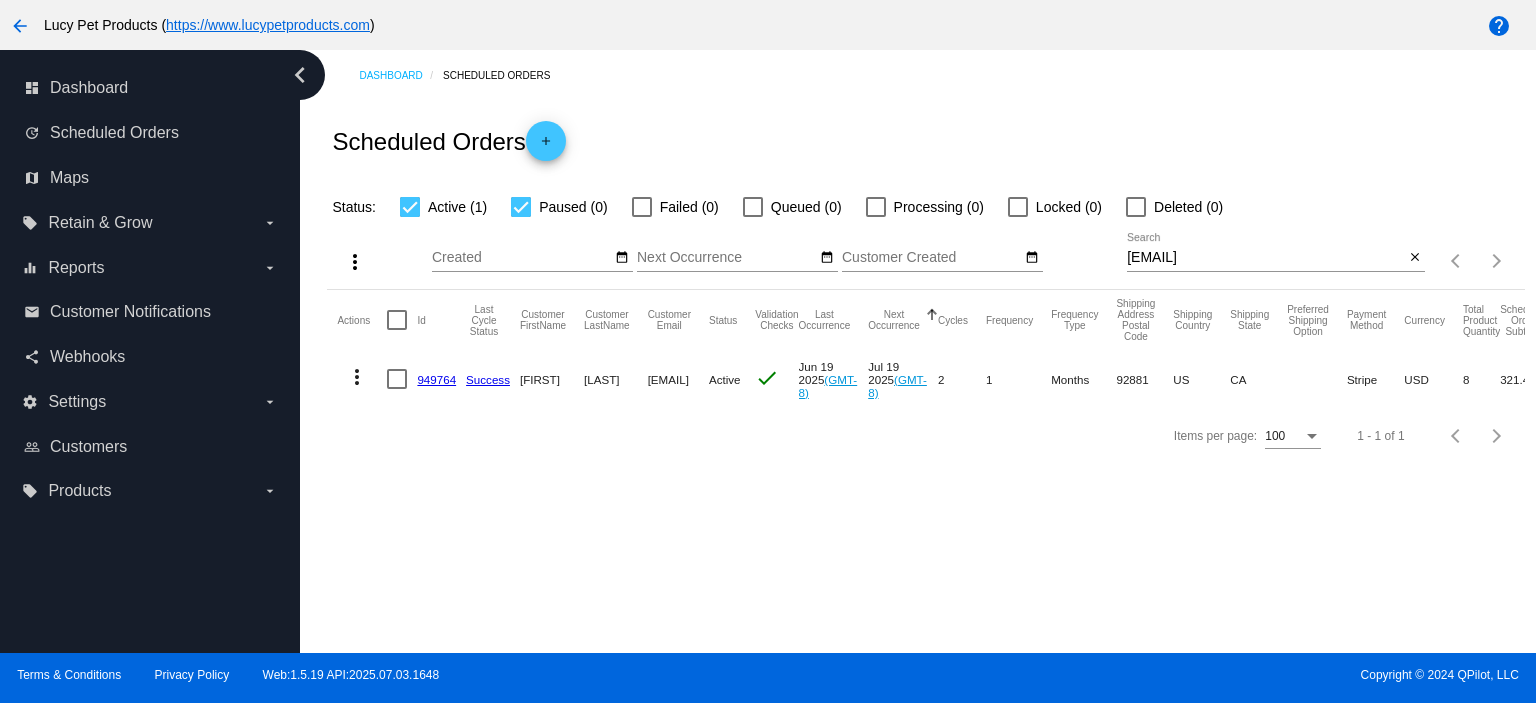 click on "949764" at bounding box center [436, 379] 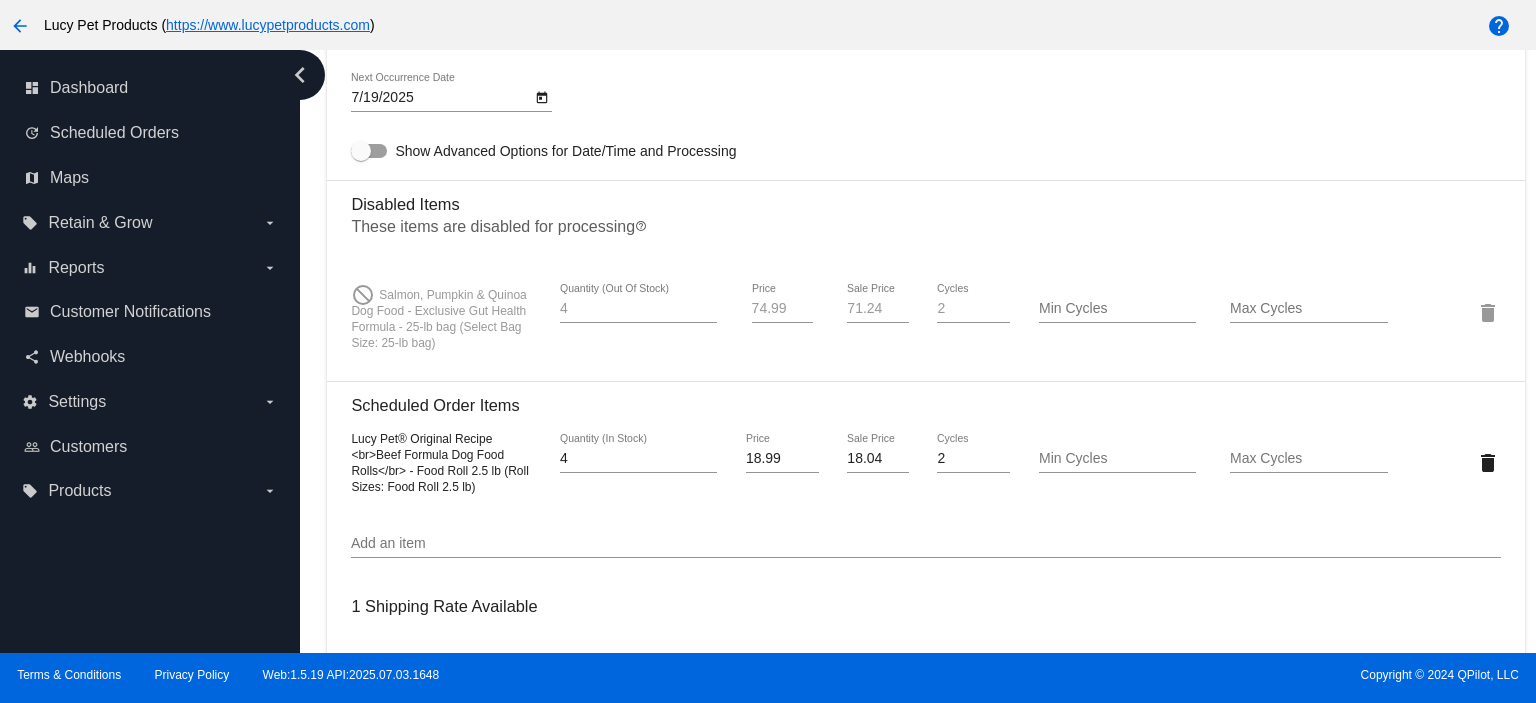 scroll, scrollTop: 1333, scrollLeft: 0, axis: vertical 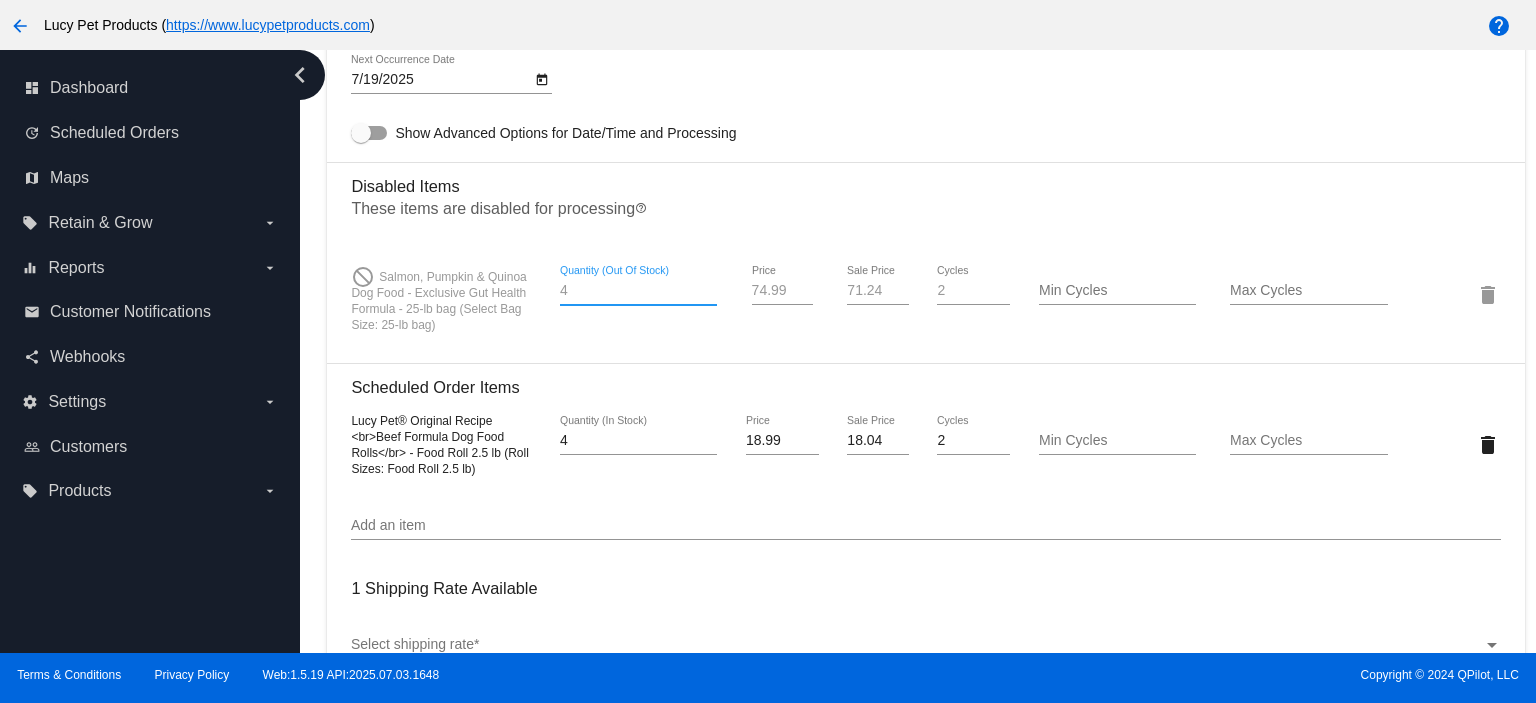 drag, startPoint x: 579, startPoint y: 300, endPoint x: 552, endPoint y: 300, distance: 27 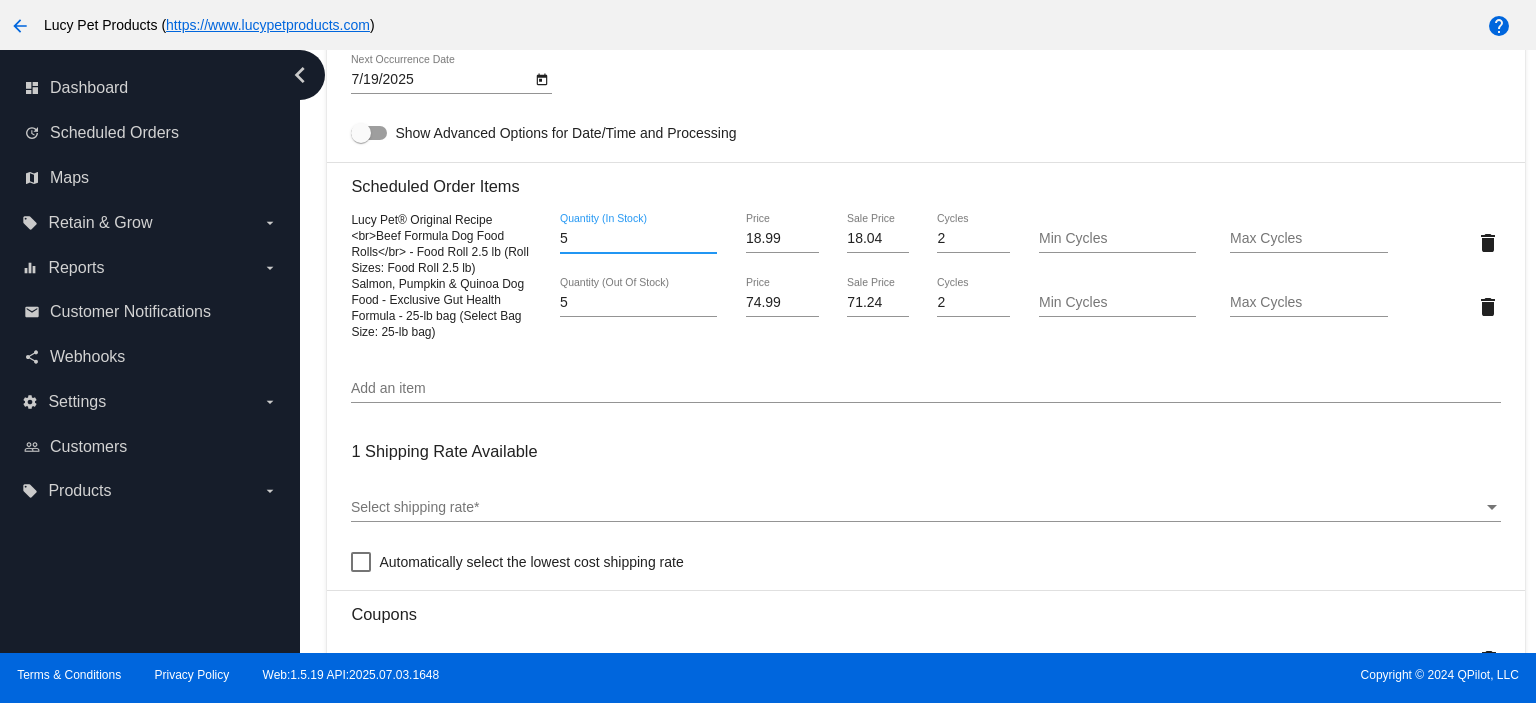 type on "5" 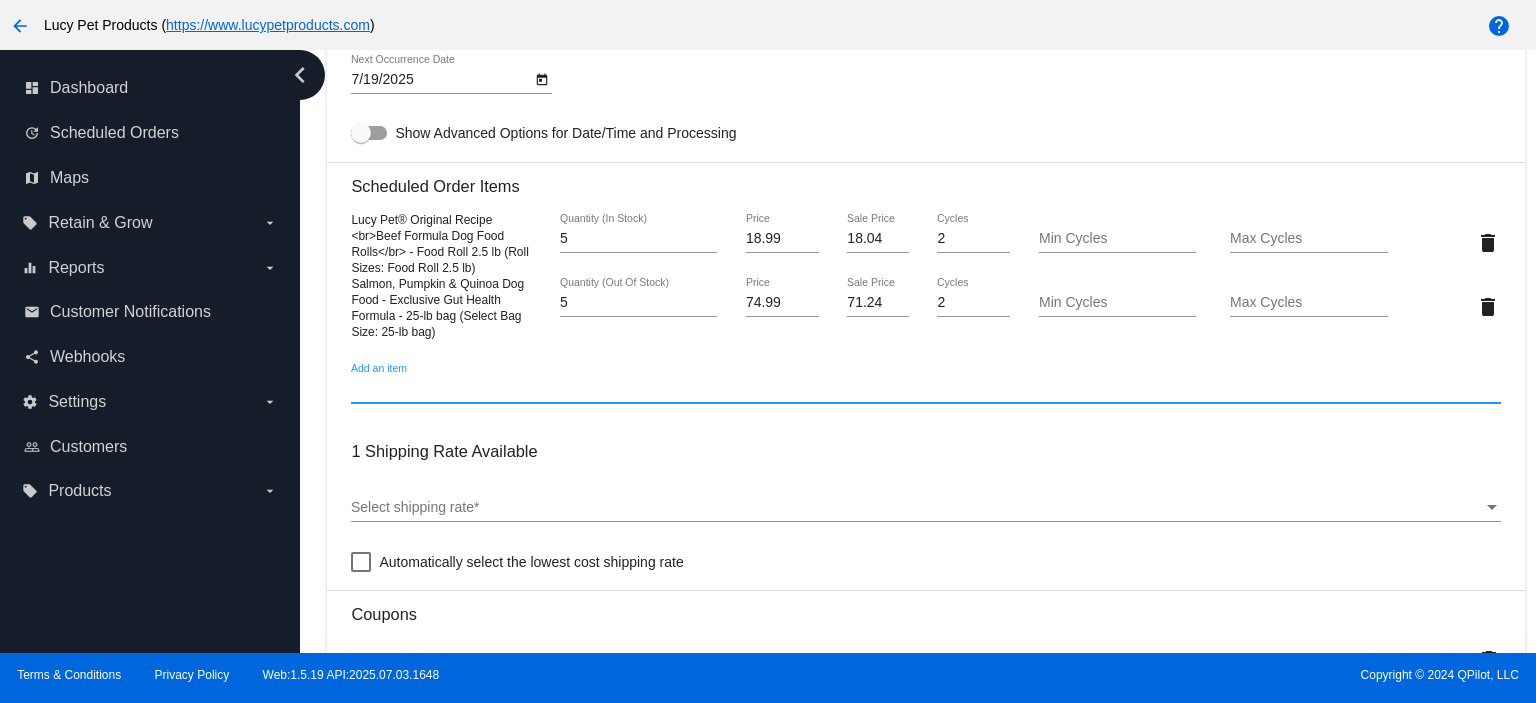 click on "5" at bounding box center [638, 303] 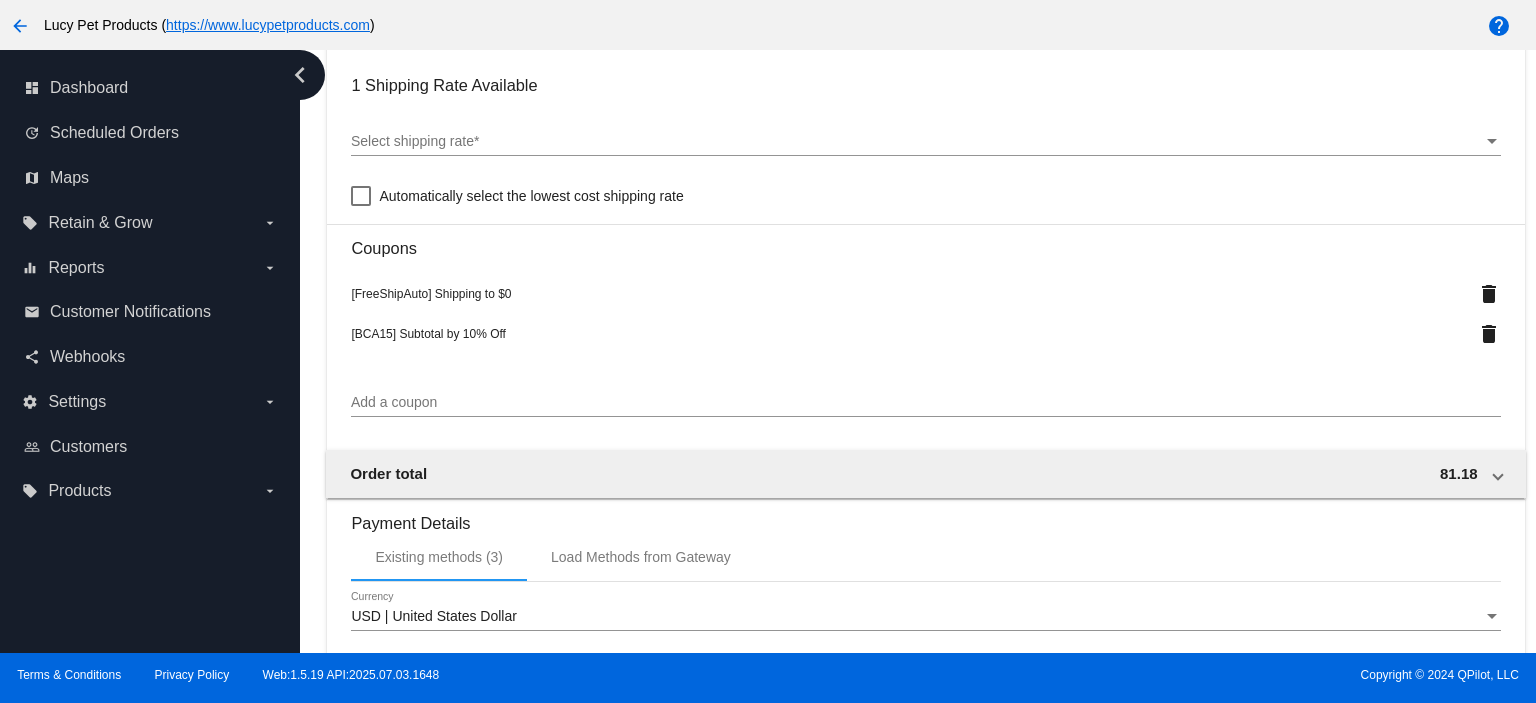 scroll, scrollTop: 1733, scrollLeft: 0, axis: vertical 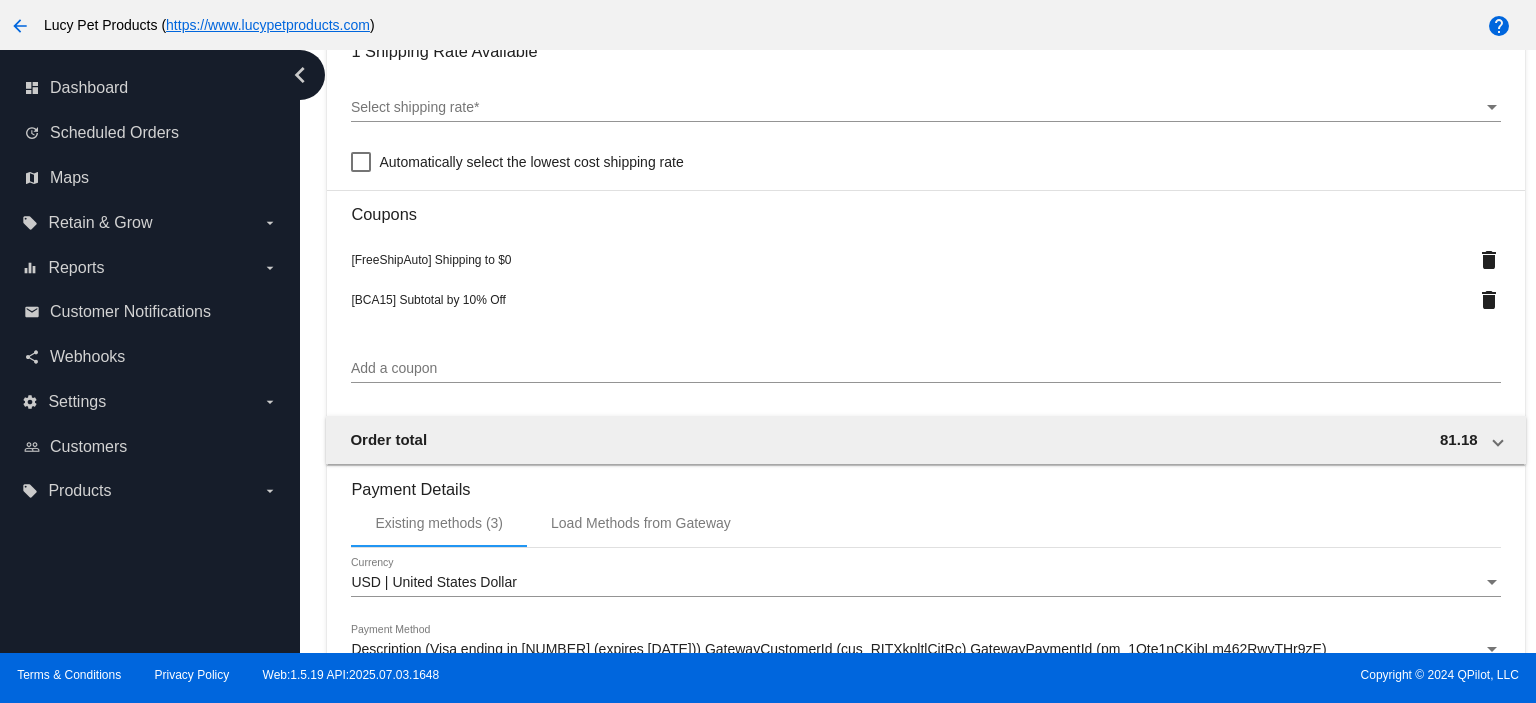 click at bounding box center [361, 162] 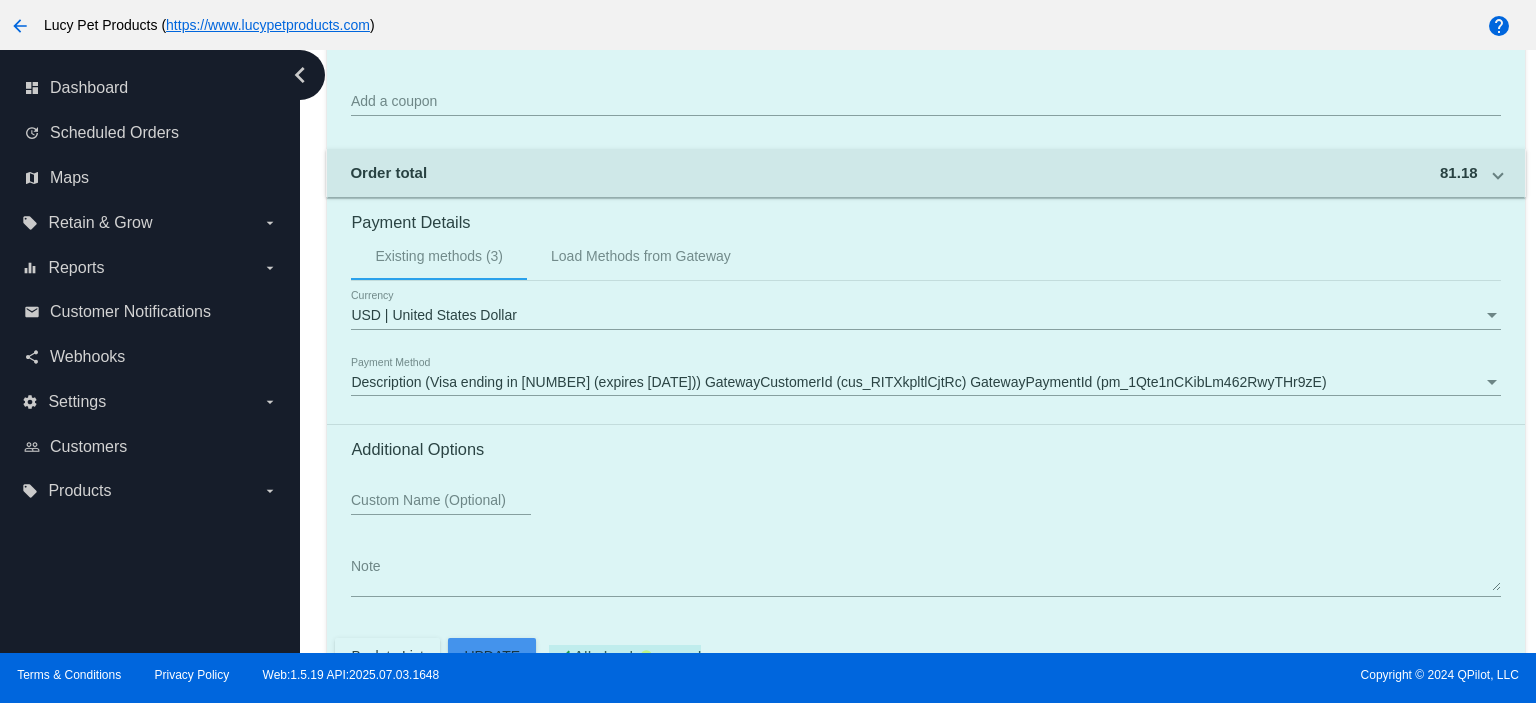scroll, scrollTop: 2065, scrollLeft: 0, axis: vertical 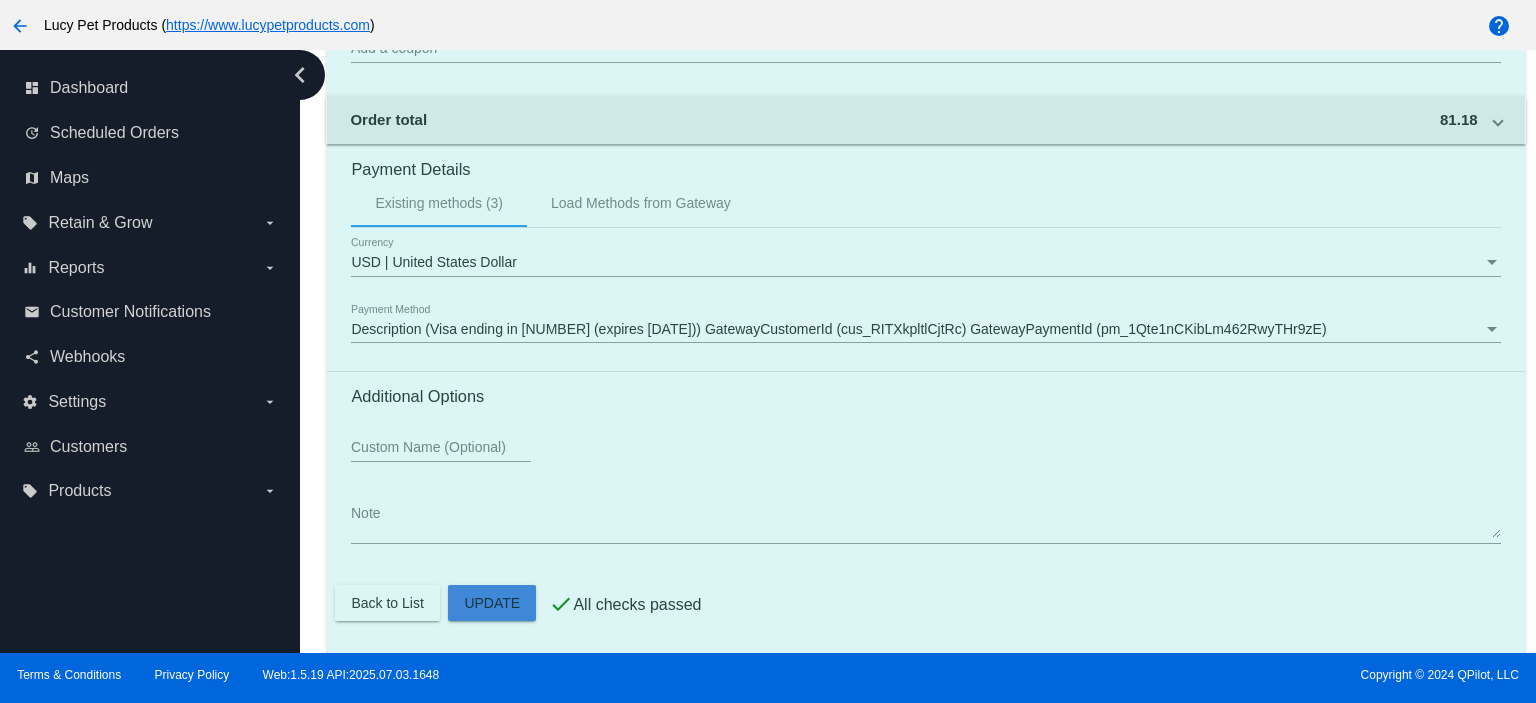 click on "Customer
5772790: [FIRST] [LAST]
[EMAIL]
Customer Shipping
Enter Shipping Address Select A Saved Address (0)
[FIRST]
Shipping First Name
[LAST]
Shipping Last Name
US | USA
Shipping Country
[NUMBER] [STREET]
Shipping Street 1
Shipping Street 2
[CITY]
Shipping City
CA | California
Shipping State
[POSTAL_CODE]
Shipping Postcode
Scheduled Order Details
Frequency:
Every 1 months
Active" at bounding box center (925, -438) 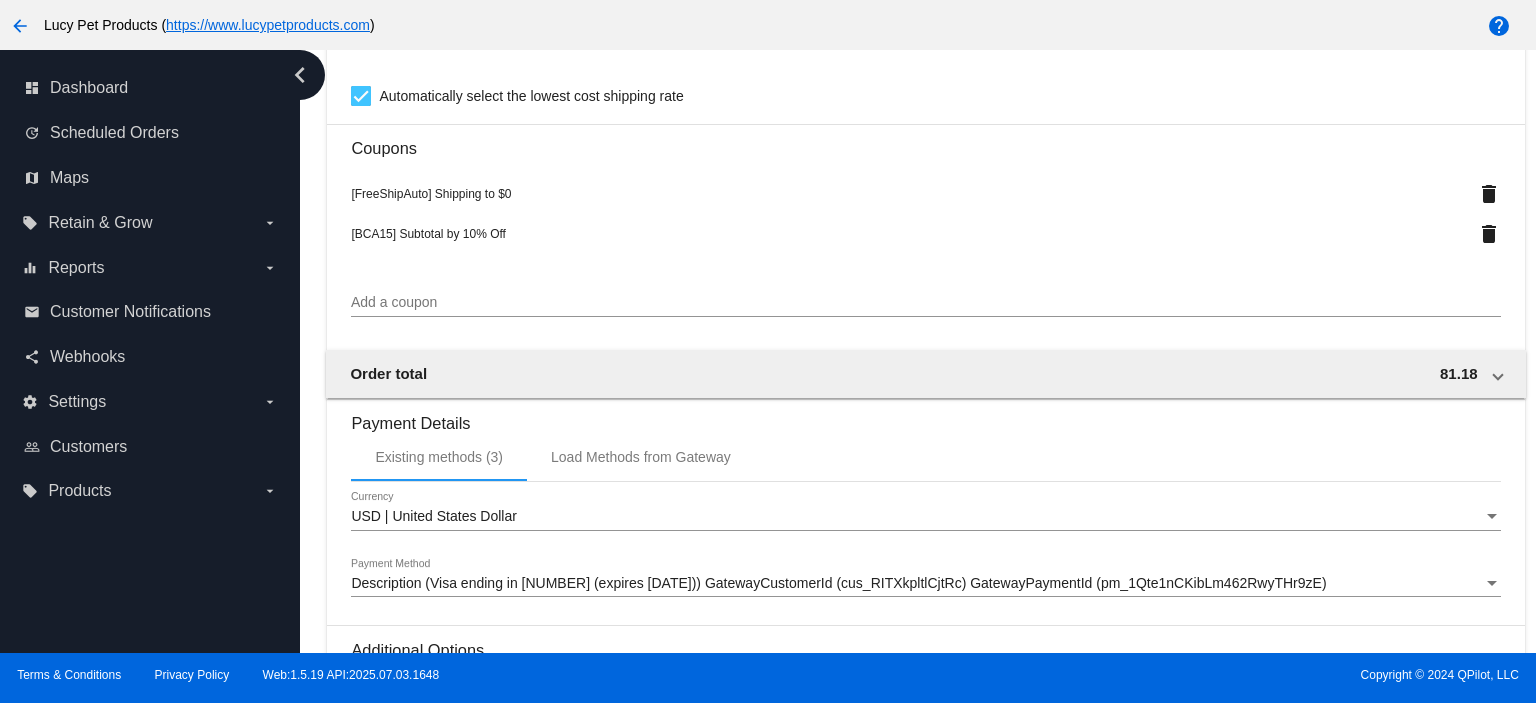 scroll, scrollTop: 2065, scrollLeft: 0, axis: vertical 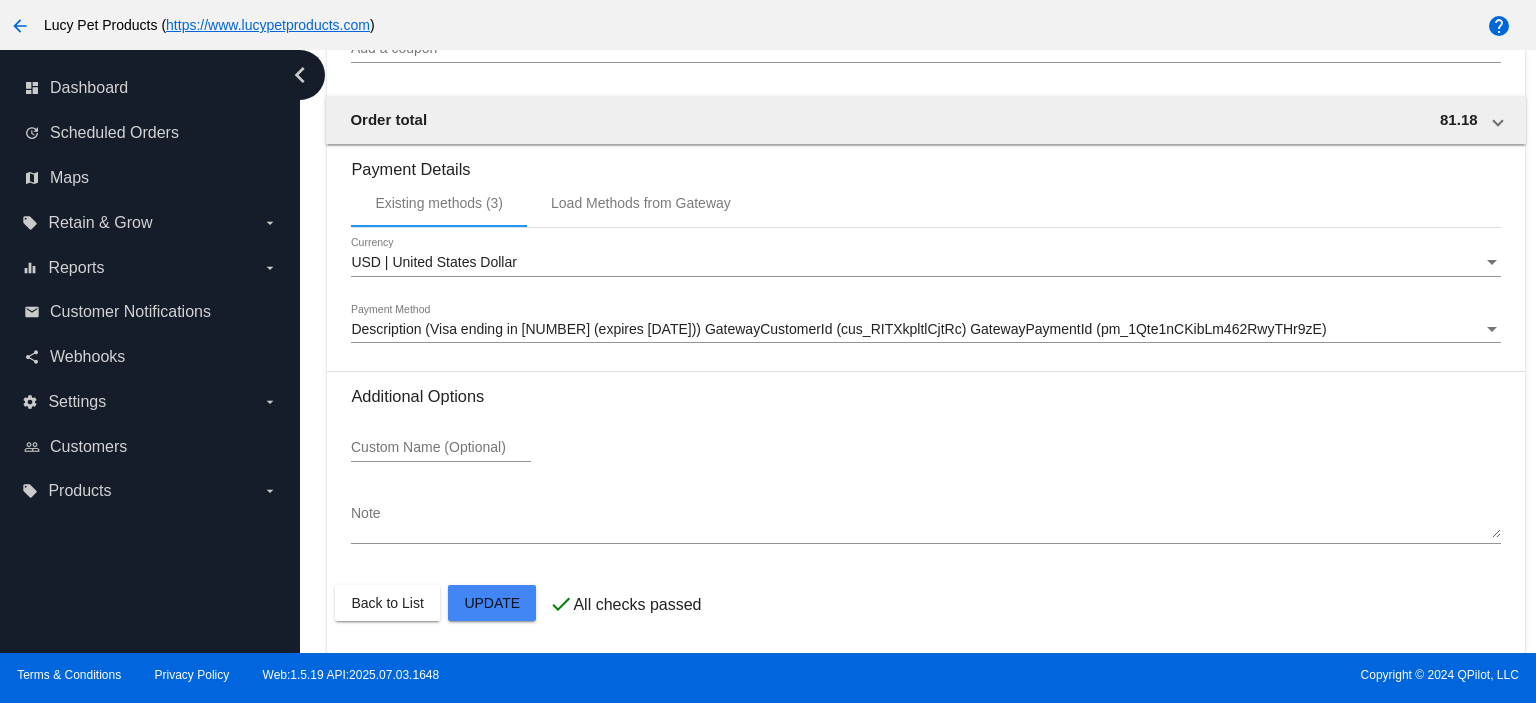 click on "Customer
5772790: [FIRST] [LAST]
[EMAIL]
Customer Shipping
Enter Shipping Address Select A Saved Address (0)
[FIRST]
Shipping First Name
[LAST]
Shipping Last Name
US | USA
Shipping Country
[NUMBER] [STREET]
Shipping Street 1
Shipping Street 2
[CITY]
Shipping City
CA | California
Shipping State
[POSTAL_CODE]
Shipping Postcode
Scheduled Order Details
Frequency:
Every 1 months
Active" at bounding box center (925, -438) 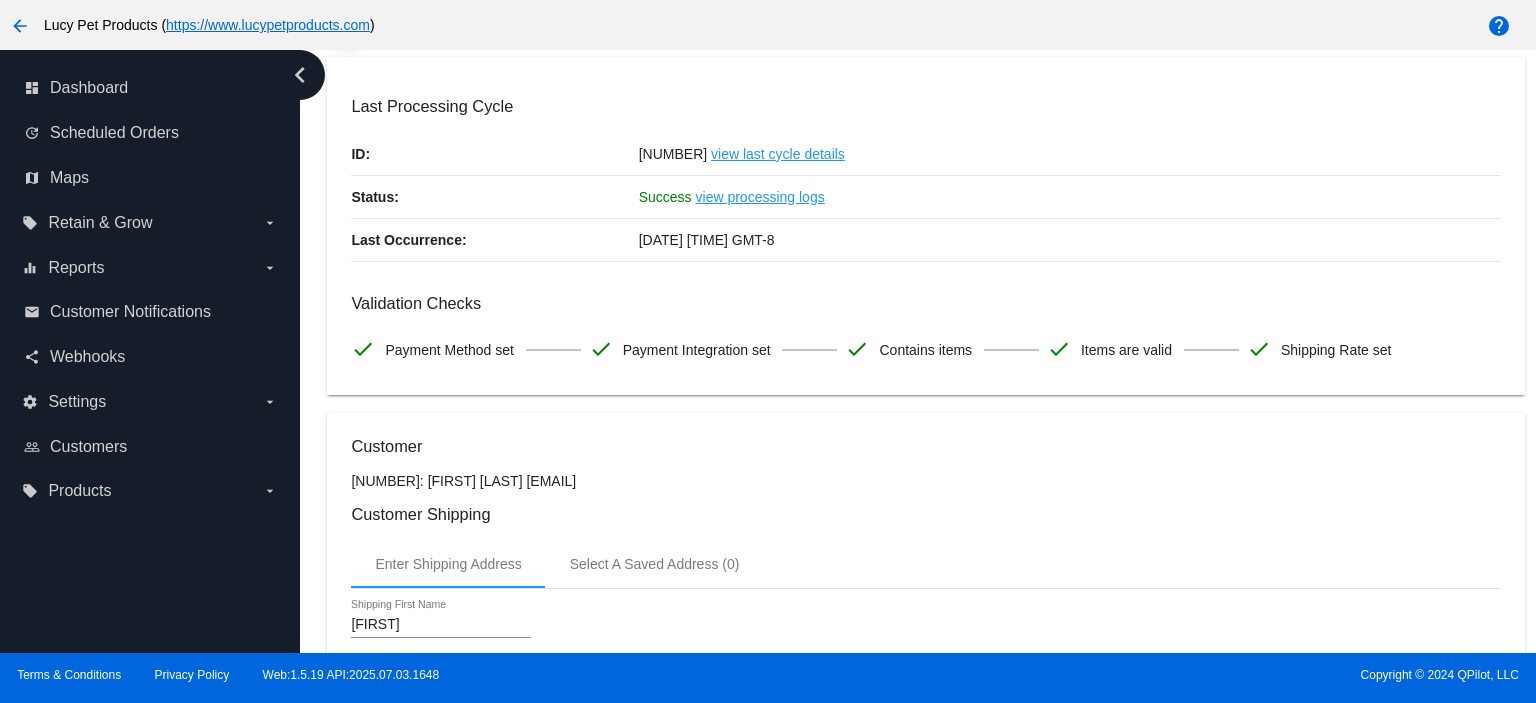 scroll, scrollTop: 0, scrollLeft: 0, axis: both 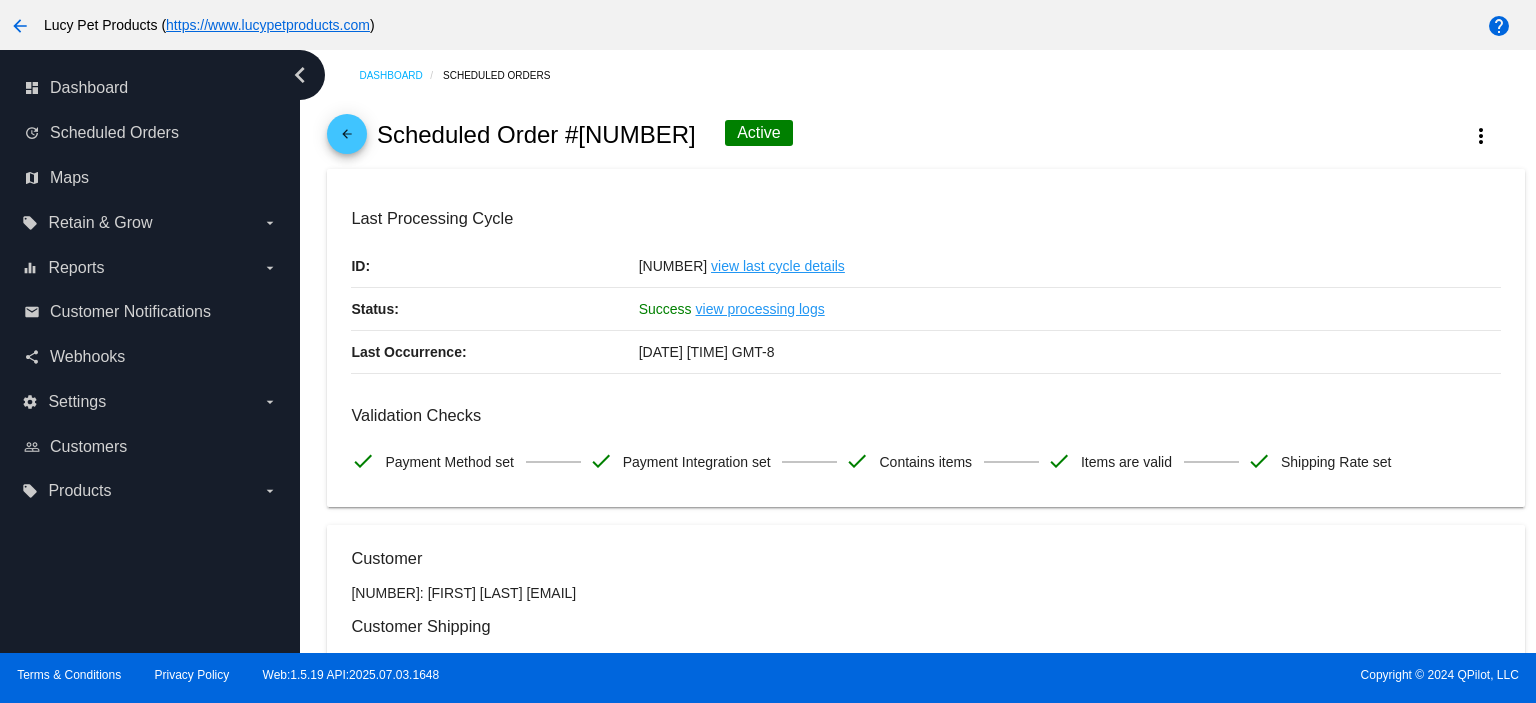 click on "arrow_back" at bounding box center [347, 139] 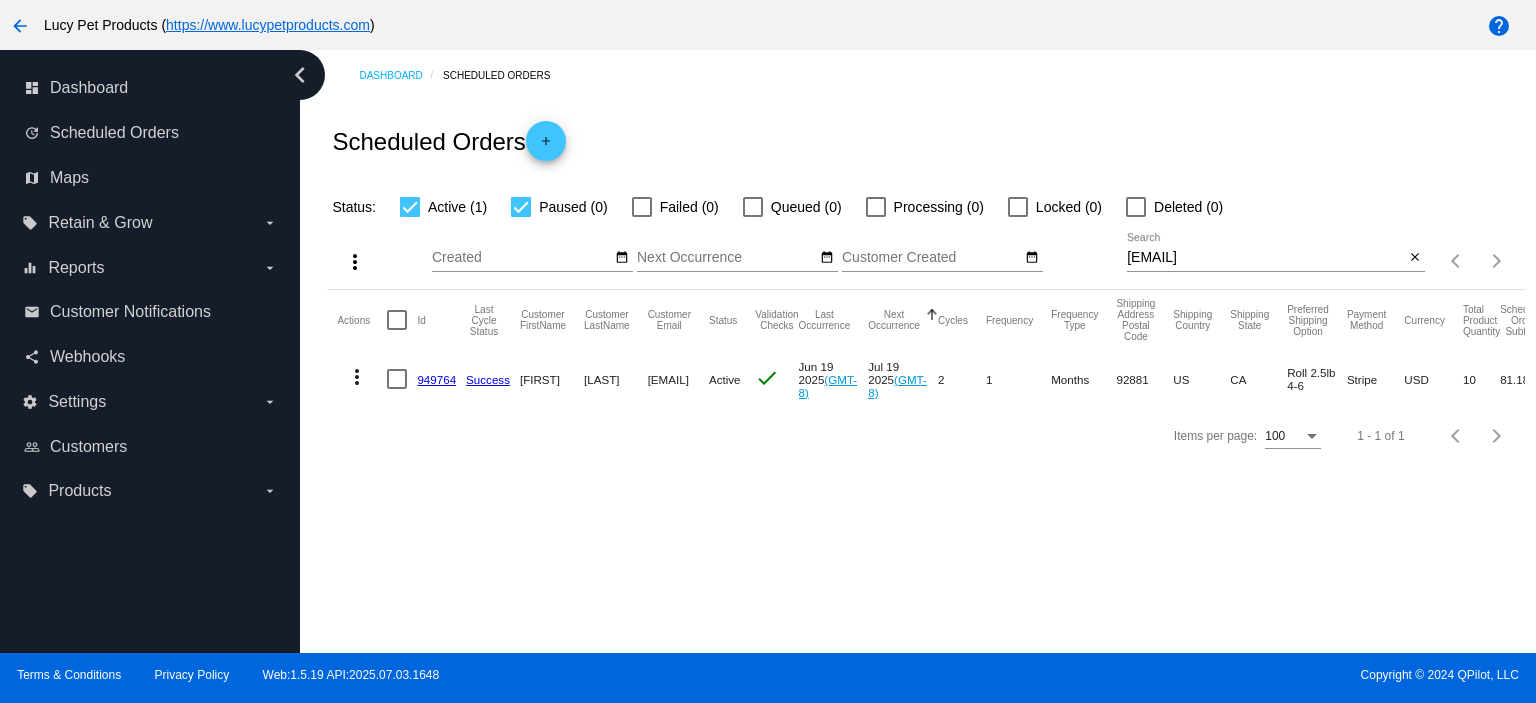 click on "949764" at bounding box center [436, 379] 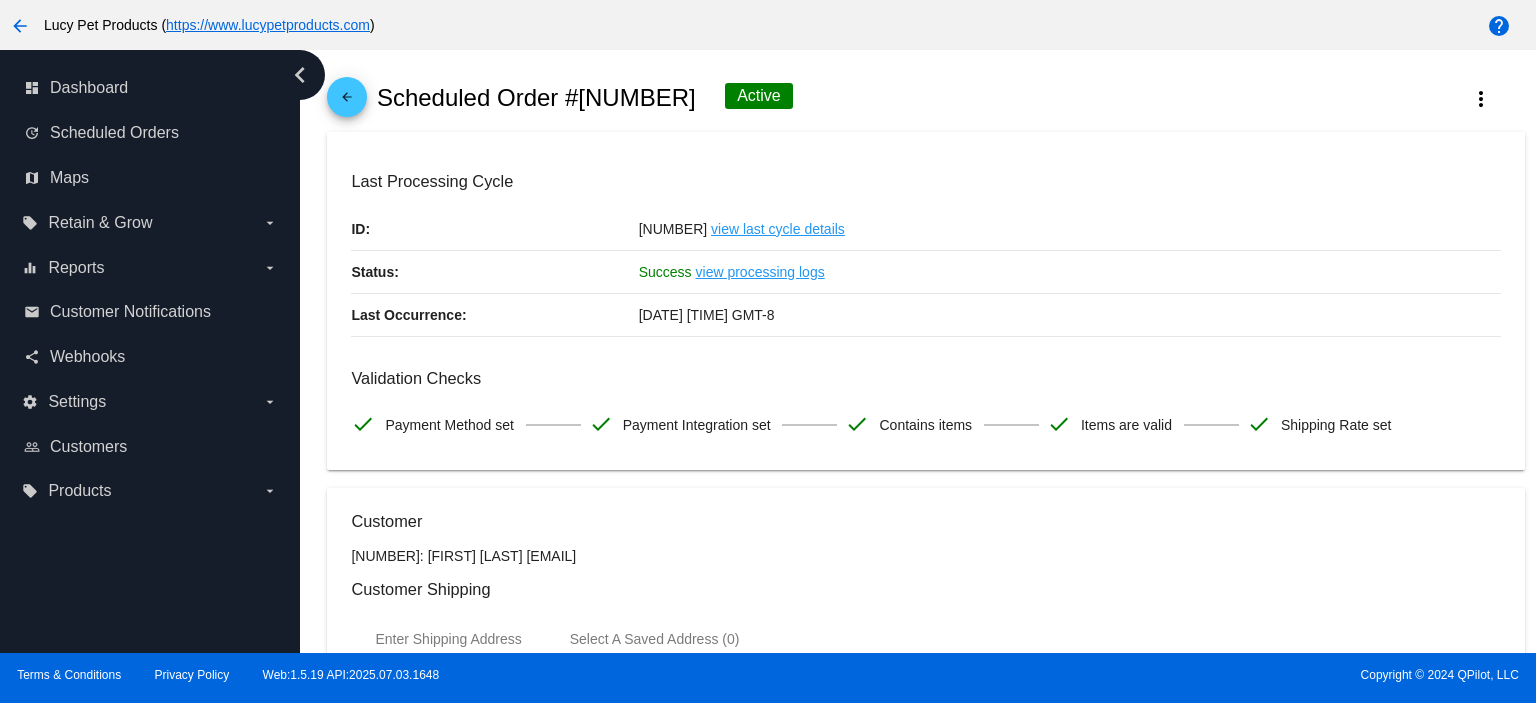 scroll, scrollTop: 0, scrollLeft: 0, axis: both 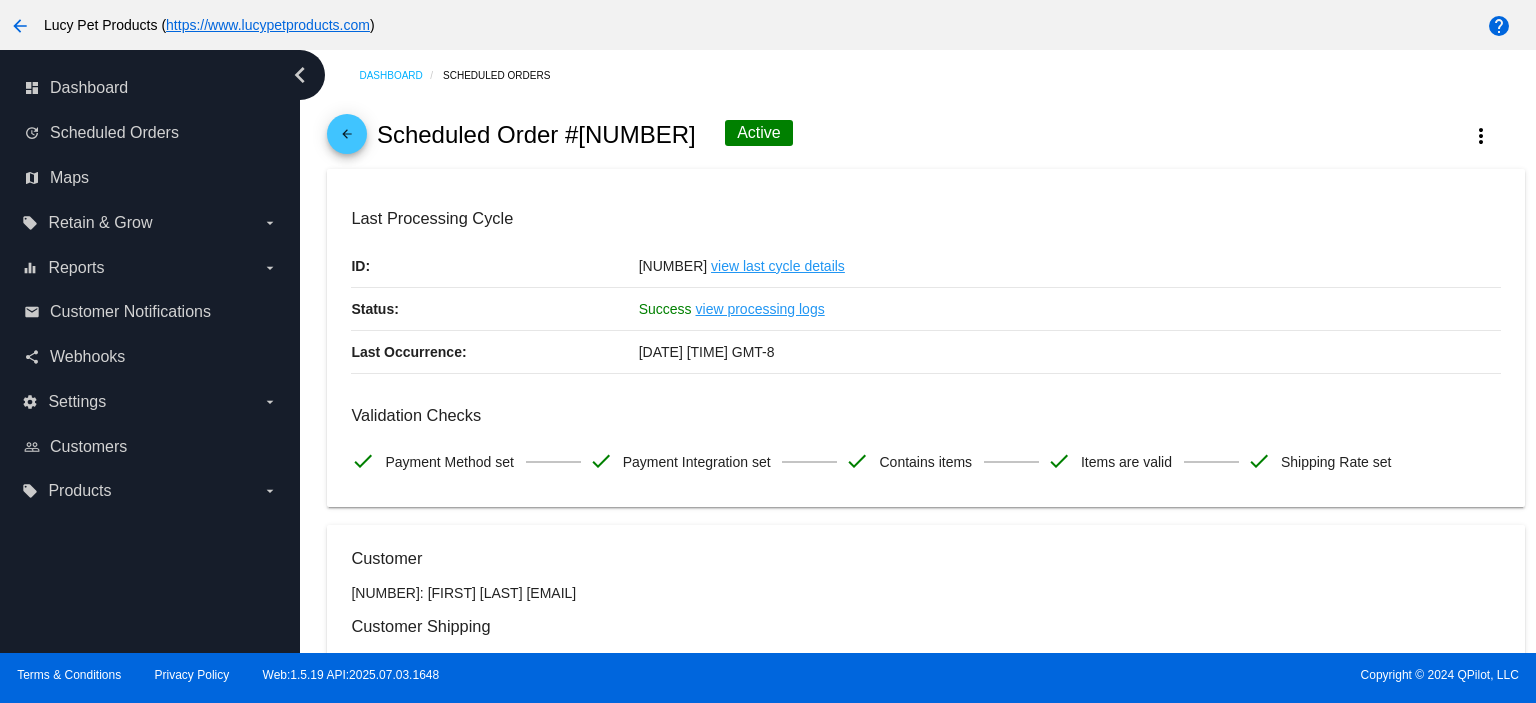 click on "arrow_back" at bounding box center (347, 139) 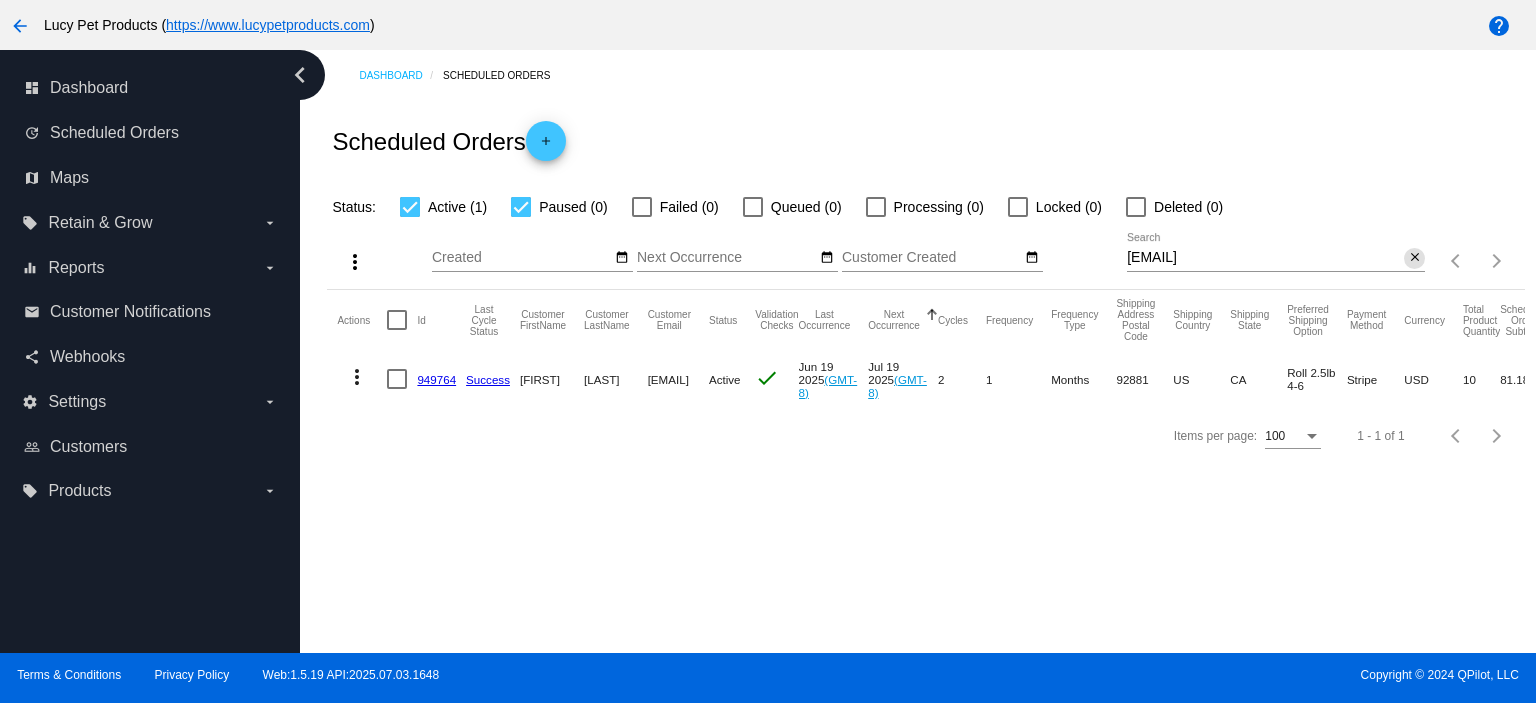 click on "close" at bounding box center [1415, 258] 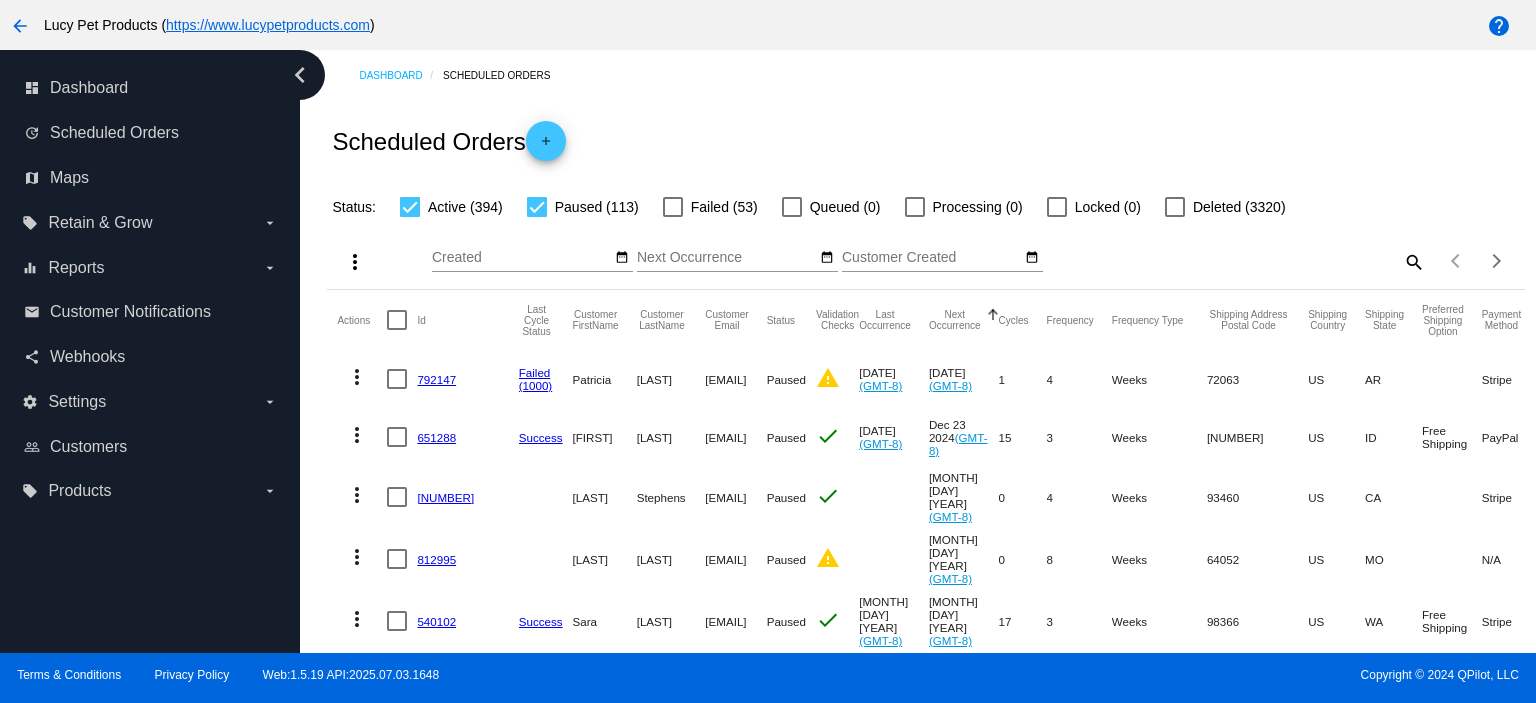 click on "search" at bounding box center (1413, 261) 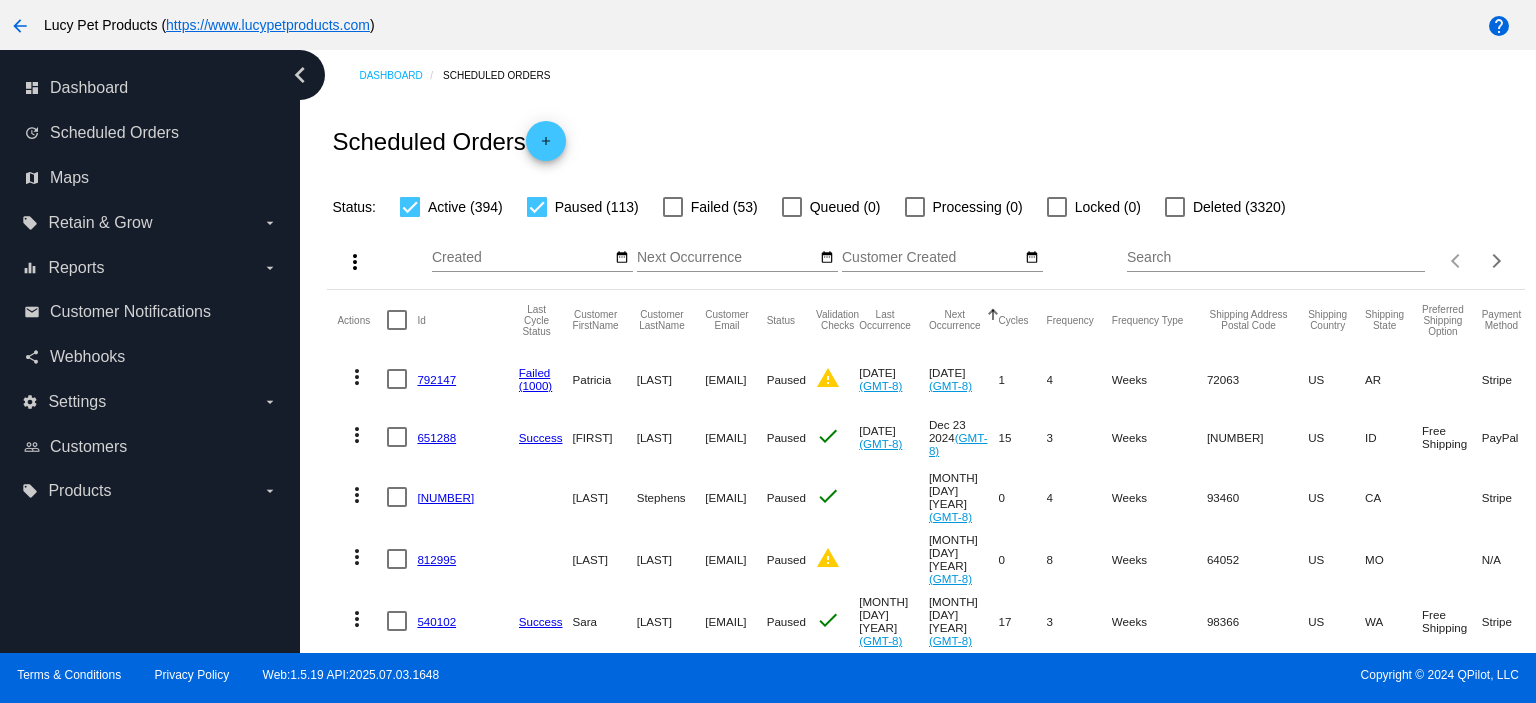 click on "Search" at bounding box center [1276, 258] 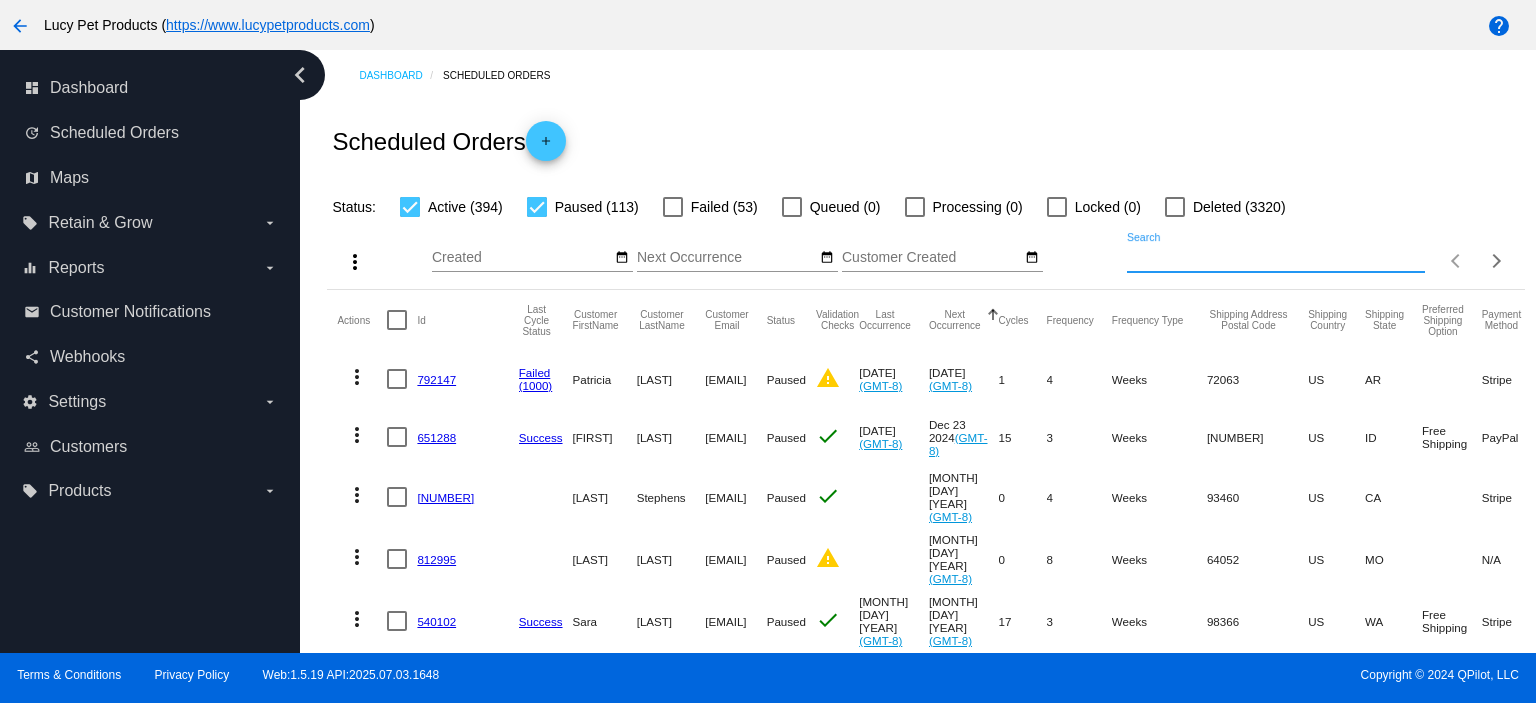 paste on "[EMAIL]" 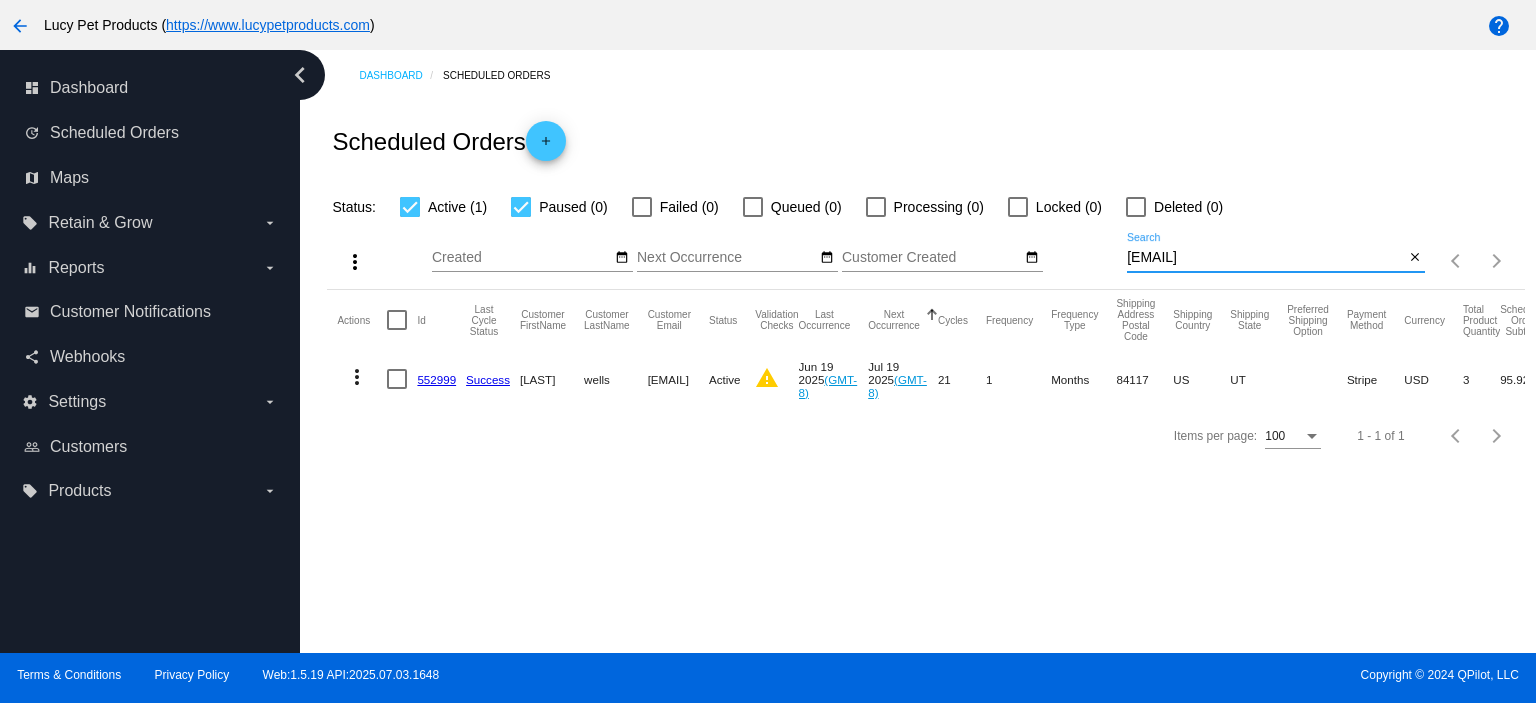 type on "[EMAIL]" 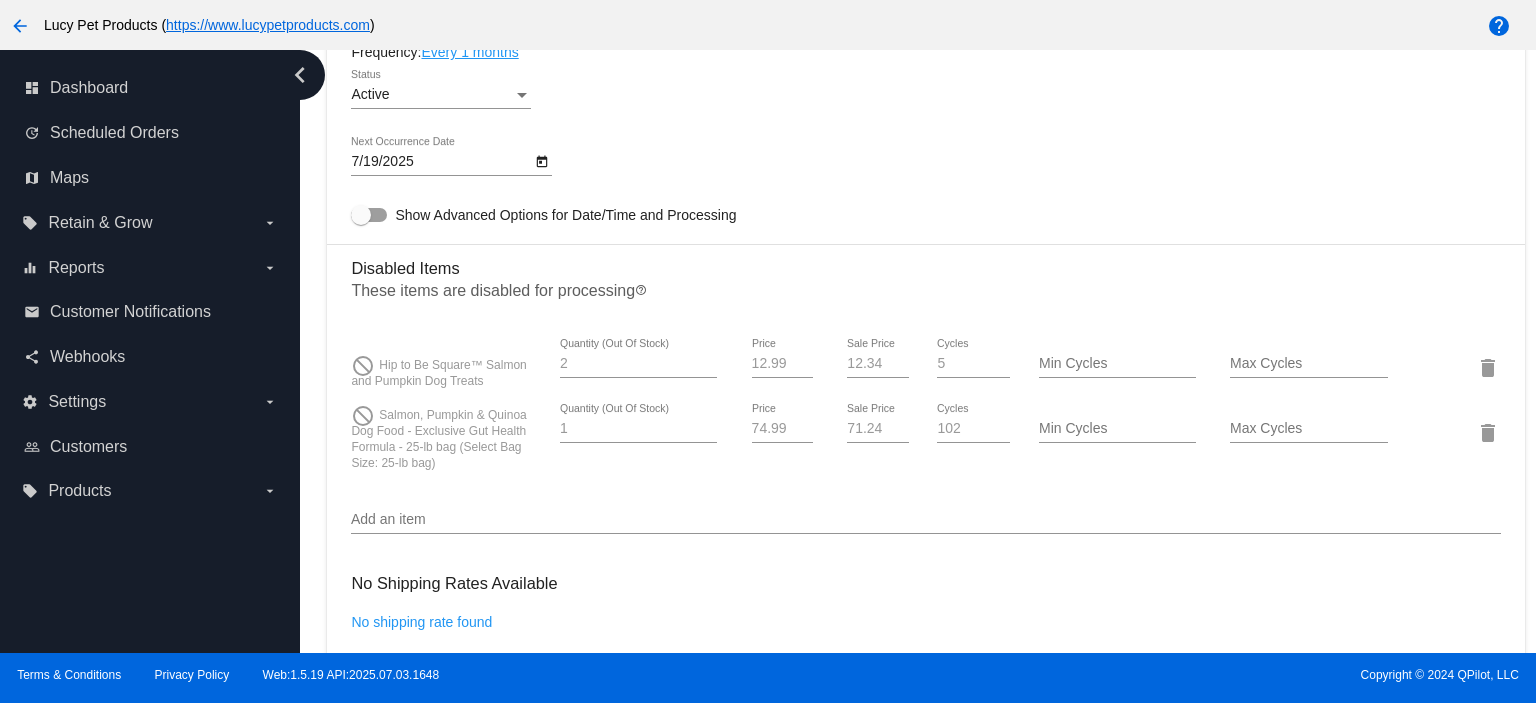 scroll, scrollTop: 1200, scrollLeft: 0, axis: vertical 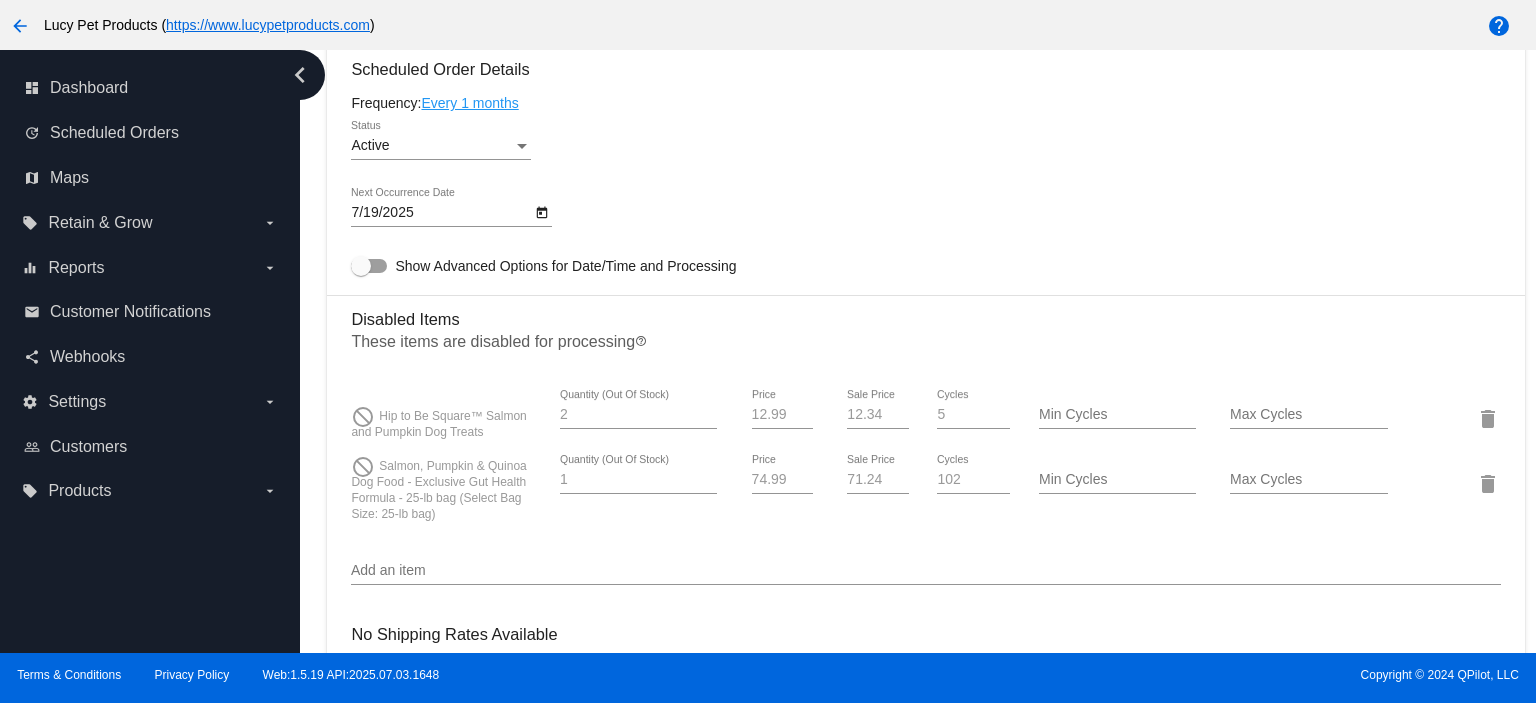 click on "arrow_back
Lucy Pet Products ( https://www.lucypetproducts.com )
help
chevron_left
dashboard
Dashboard
update
Scheduled Orders
map
Maps
local_offer
Retain & Grow
arrow_drop_down
equalizer
Reports
arrow_drop_down" at bounding box center (768, 351) 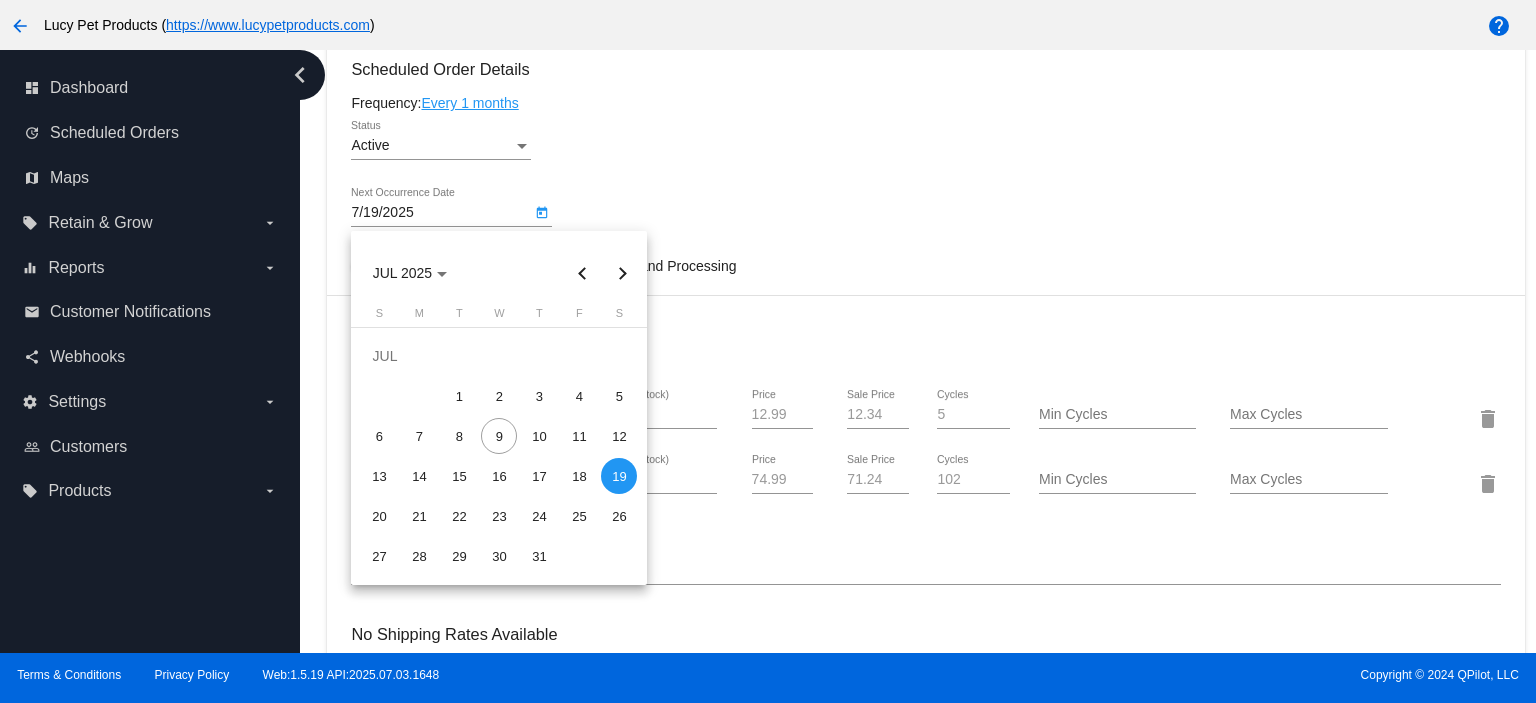click at bounding box center [622, 273] 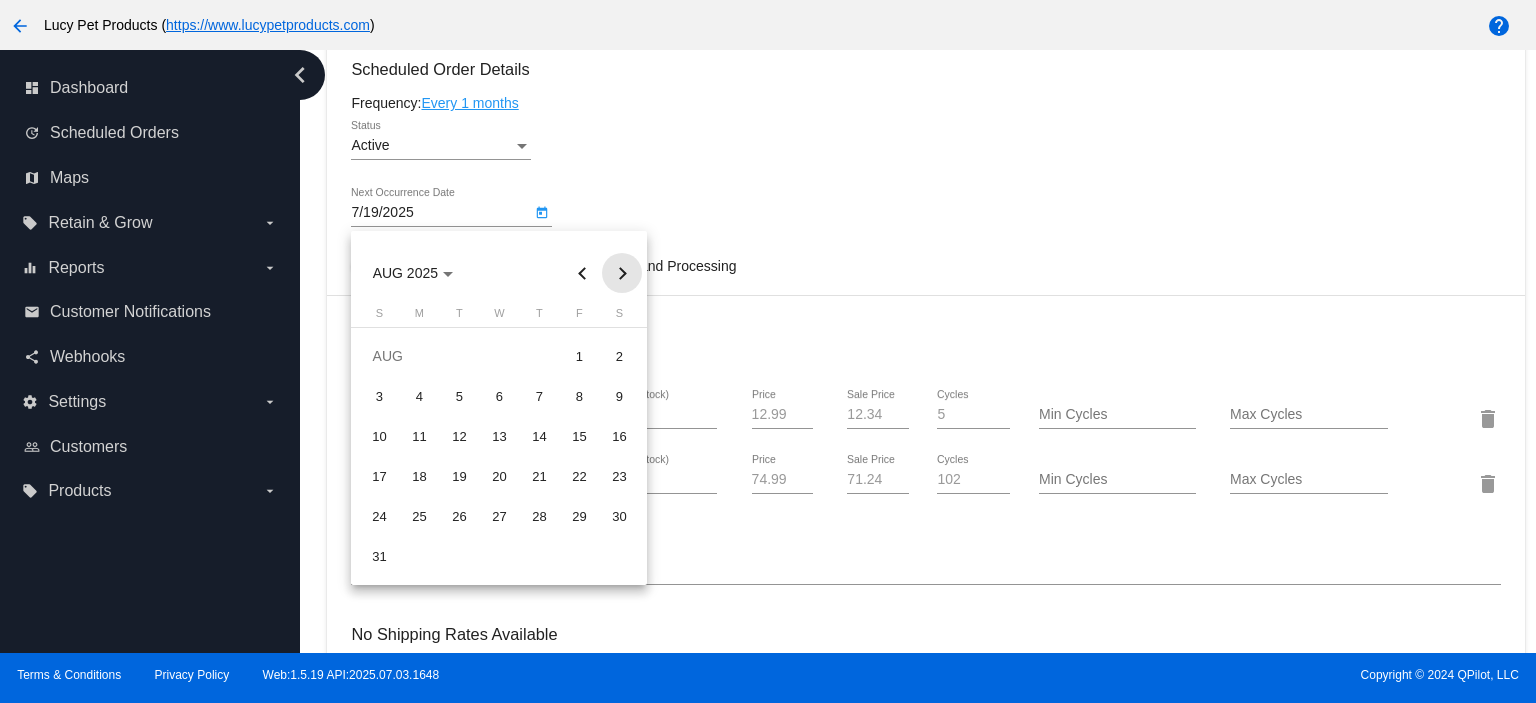 click at bounding box center (622, 273) 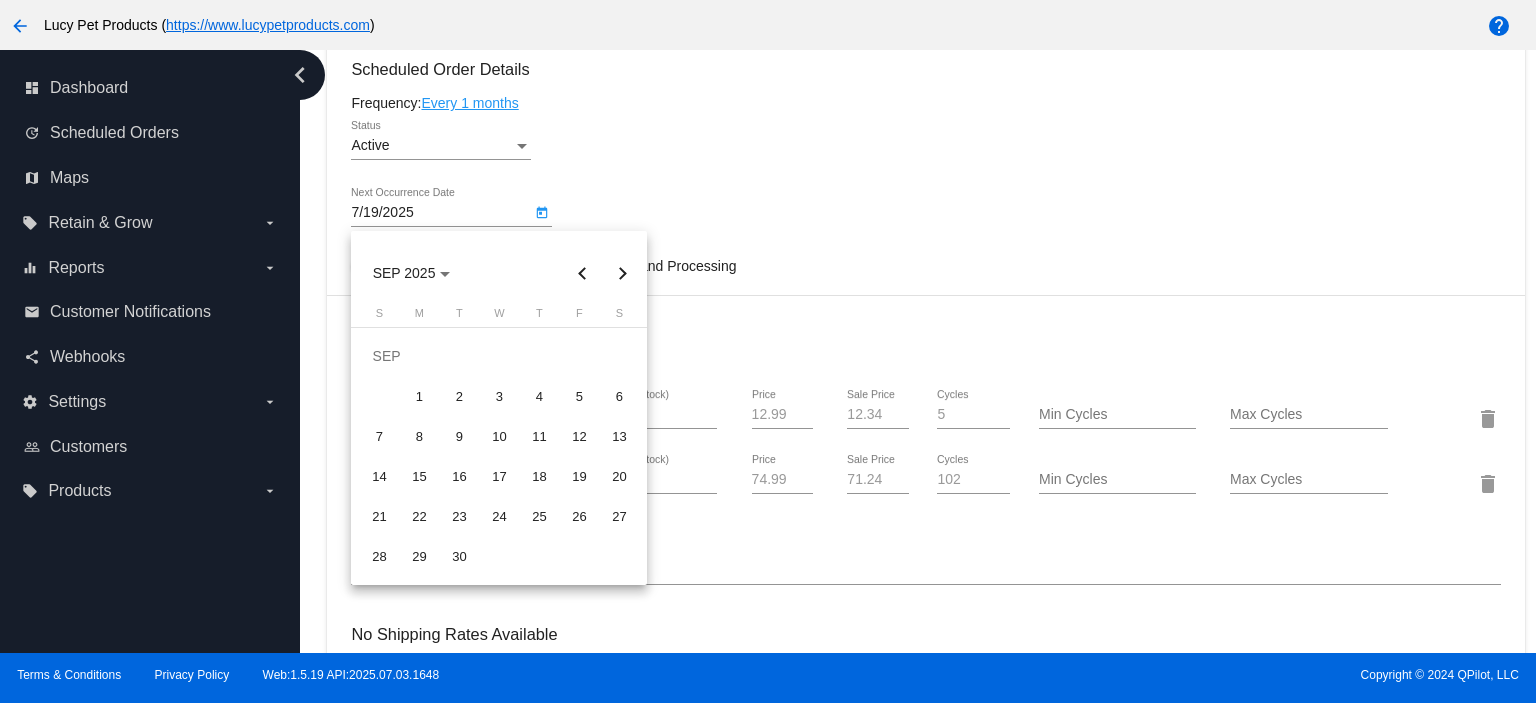 click on "11" at bounding box center [539, 436] 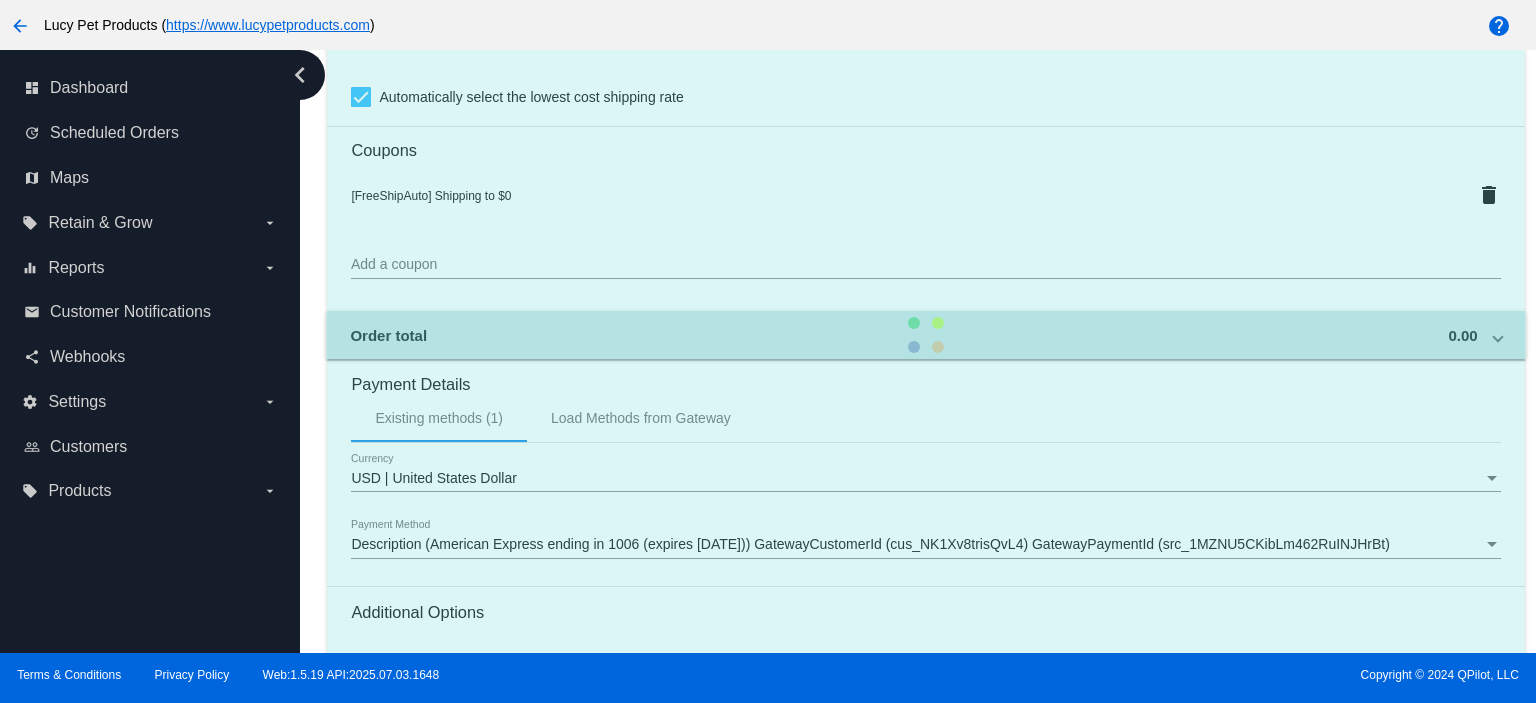 scroll, scrollTop: 2072, scrollLeft: 0, axis: vertical 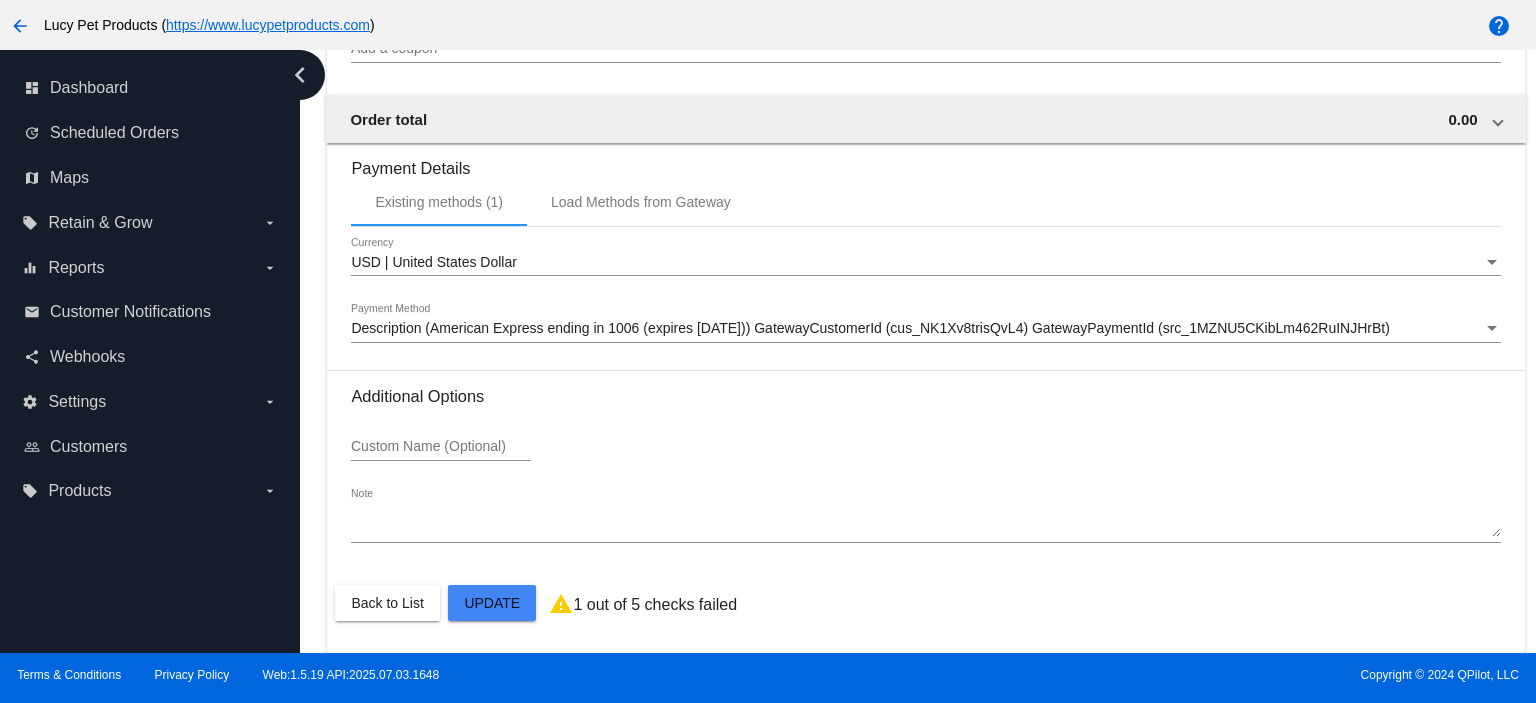 click on "Update" at bounding box center (492, 603) 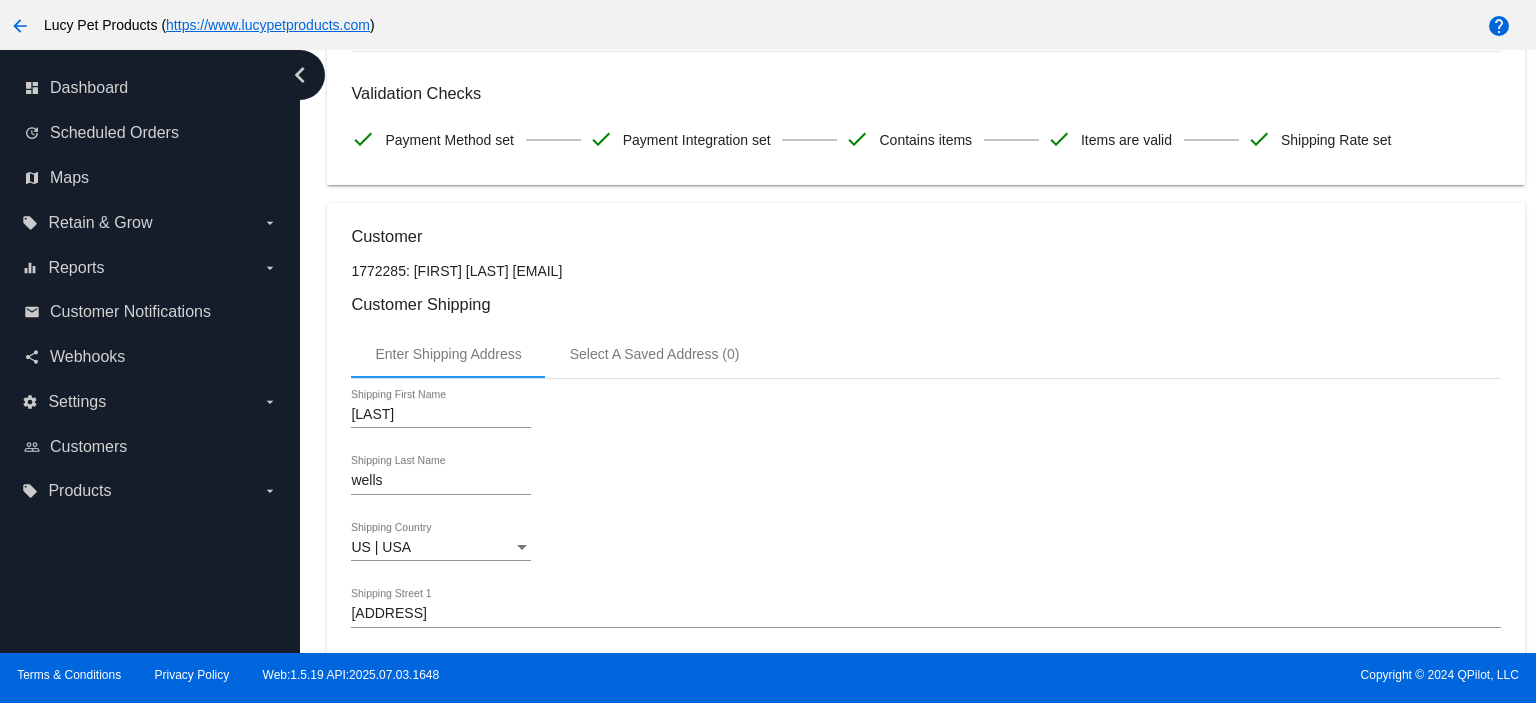 scroll, scrollTop: 0, scrollLeft: 0, axis: both 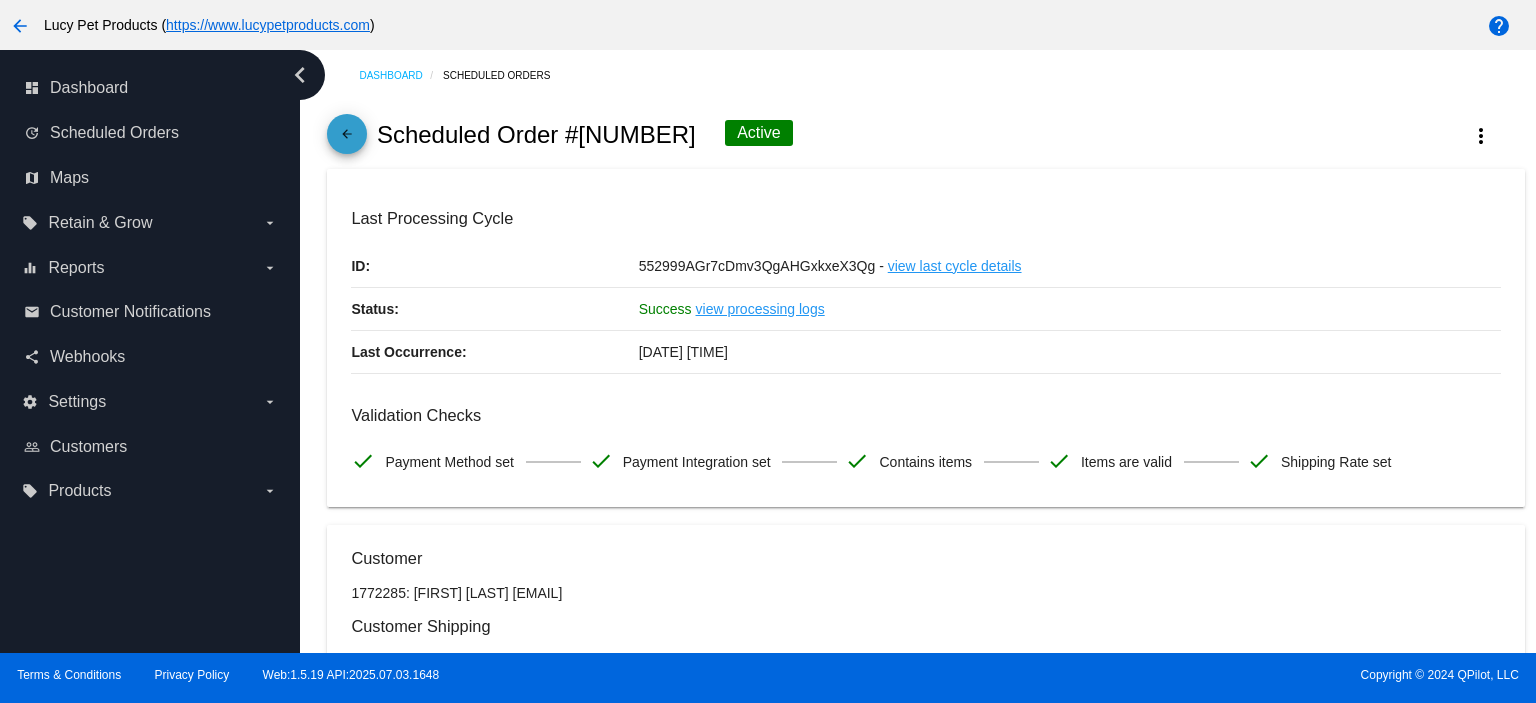 click on "arrow_back" at bounding box center (347, 139) 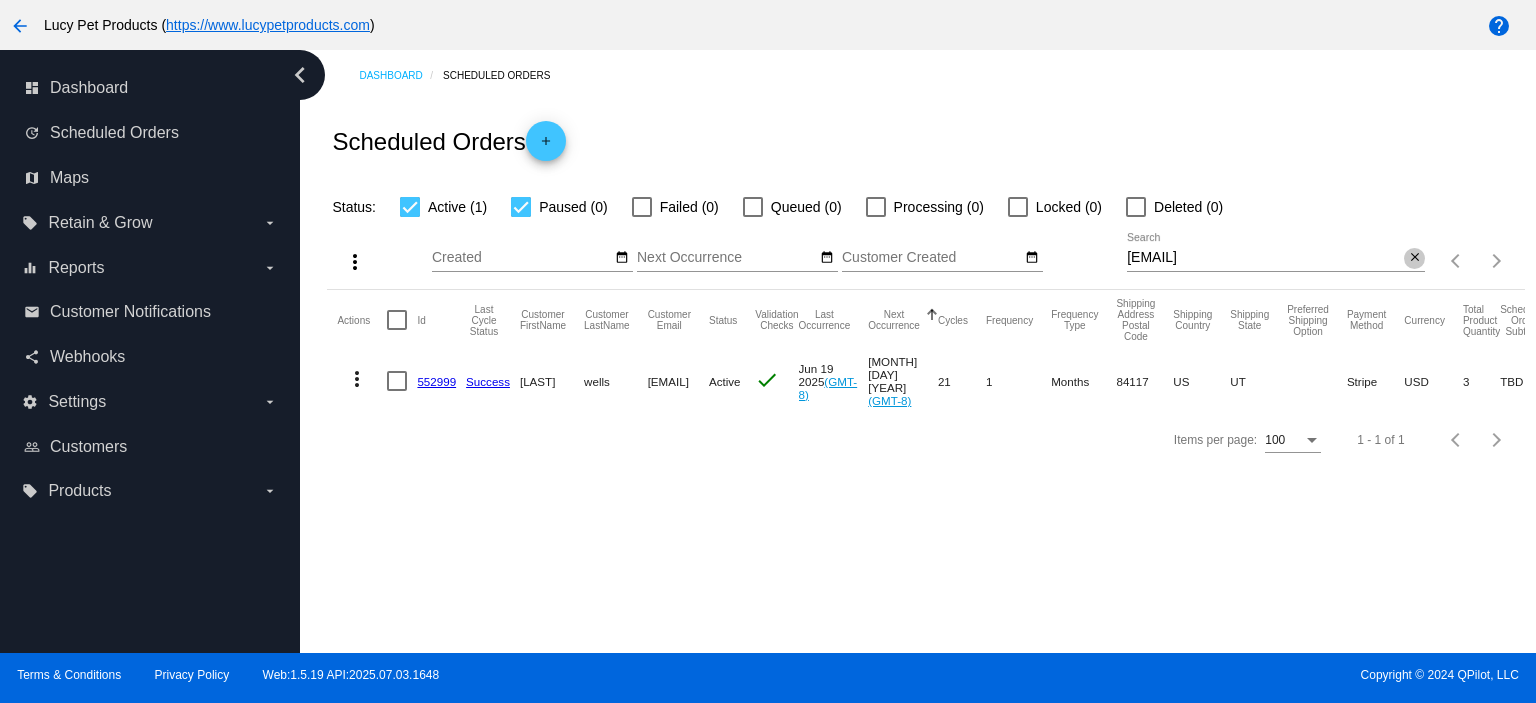 click on "close" at bounding box center (1415, 258) 